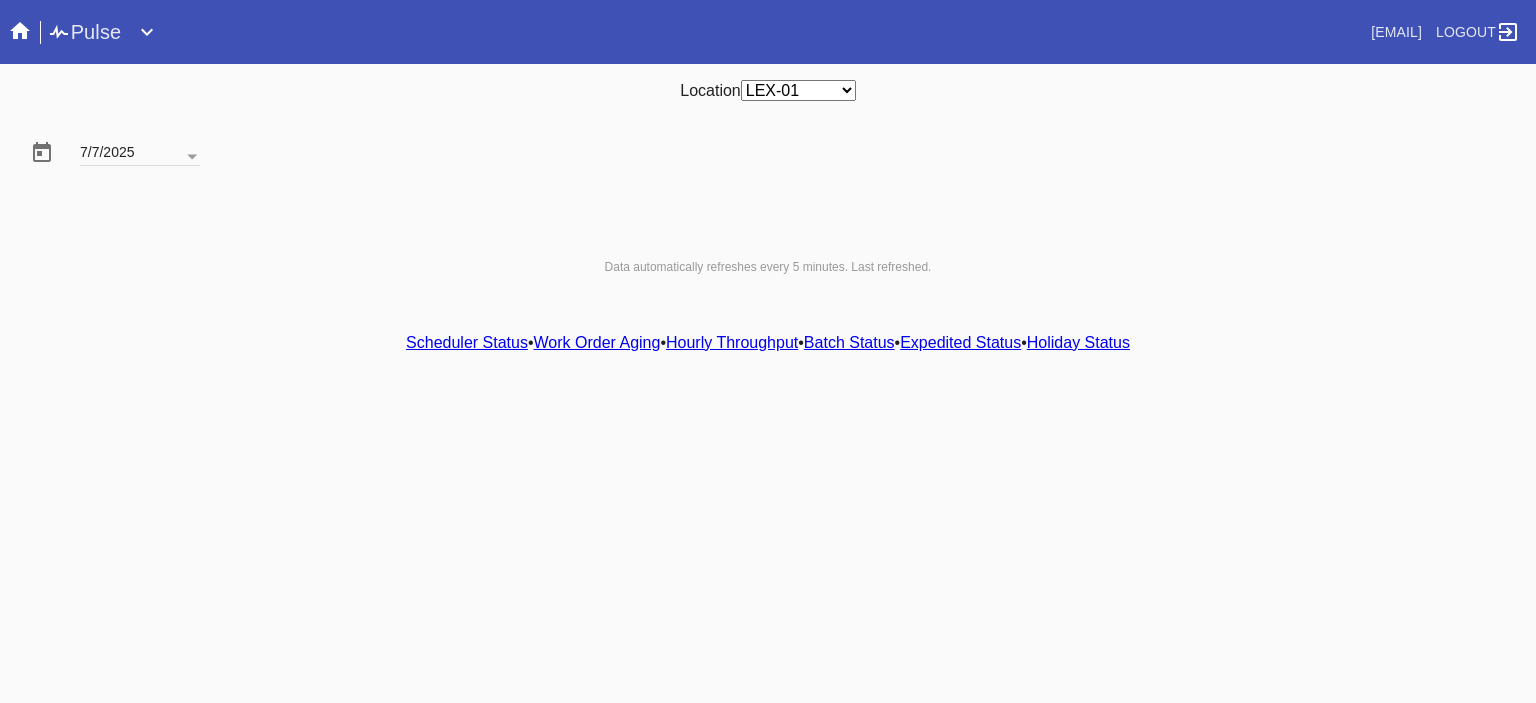 scroll, scrollTop: 0, scrollLeft: 0, axis: both 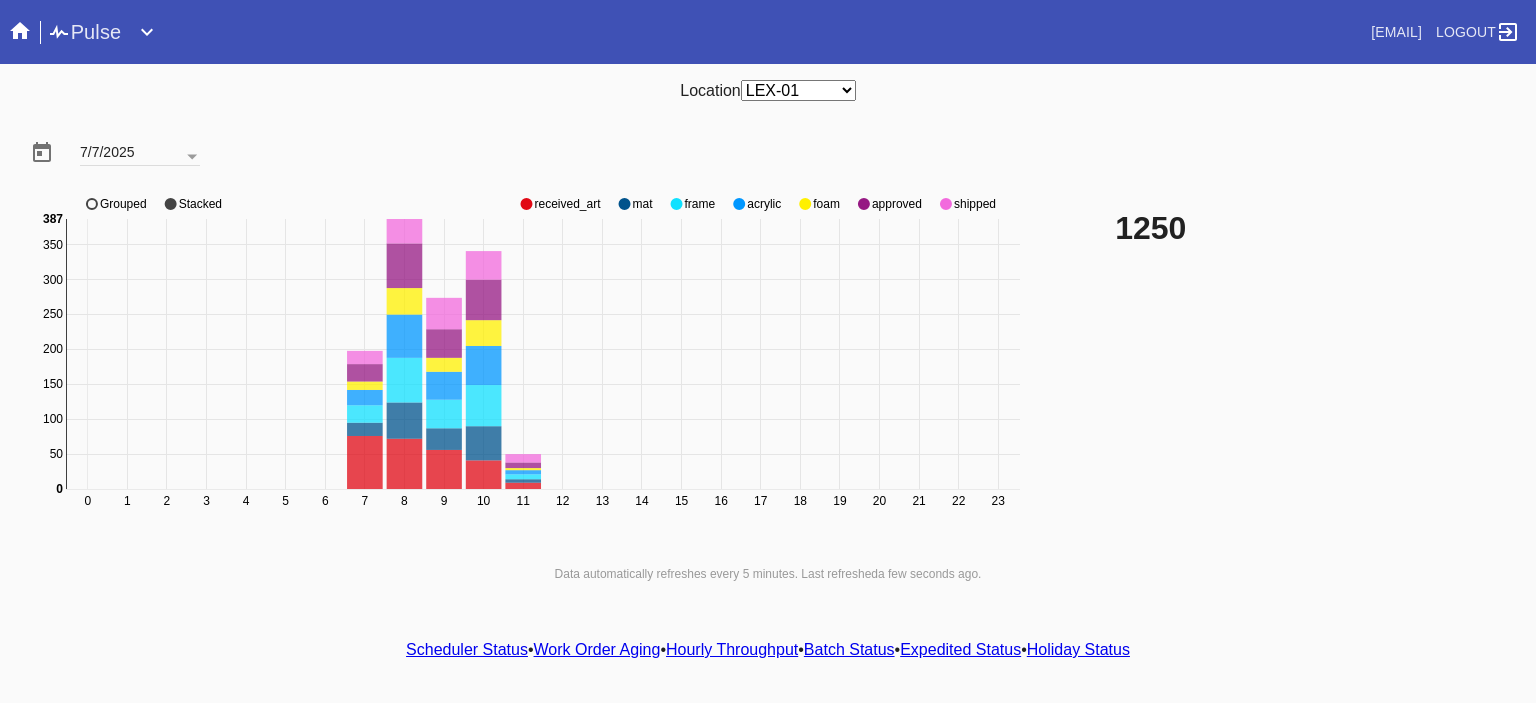 click on "Any Location DCA-05 ELP-01 LAS-01 LEX-01 LEX-03" at bounding box center [798, 90] 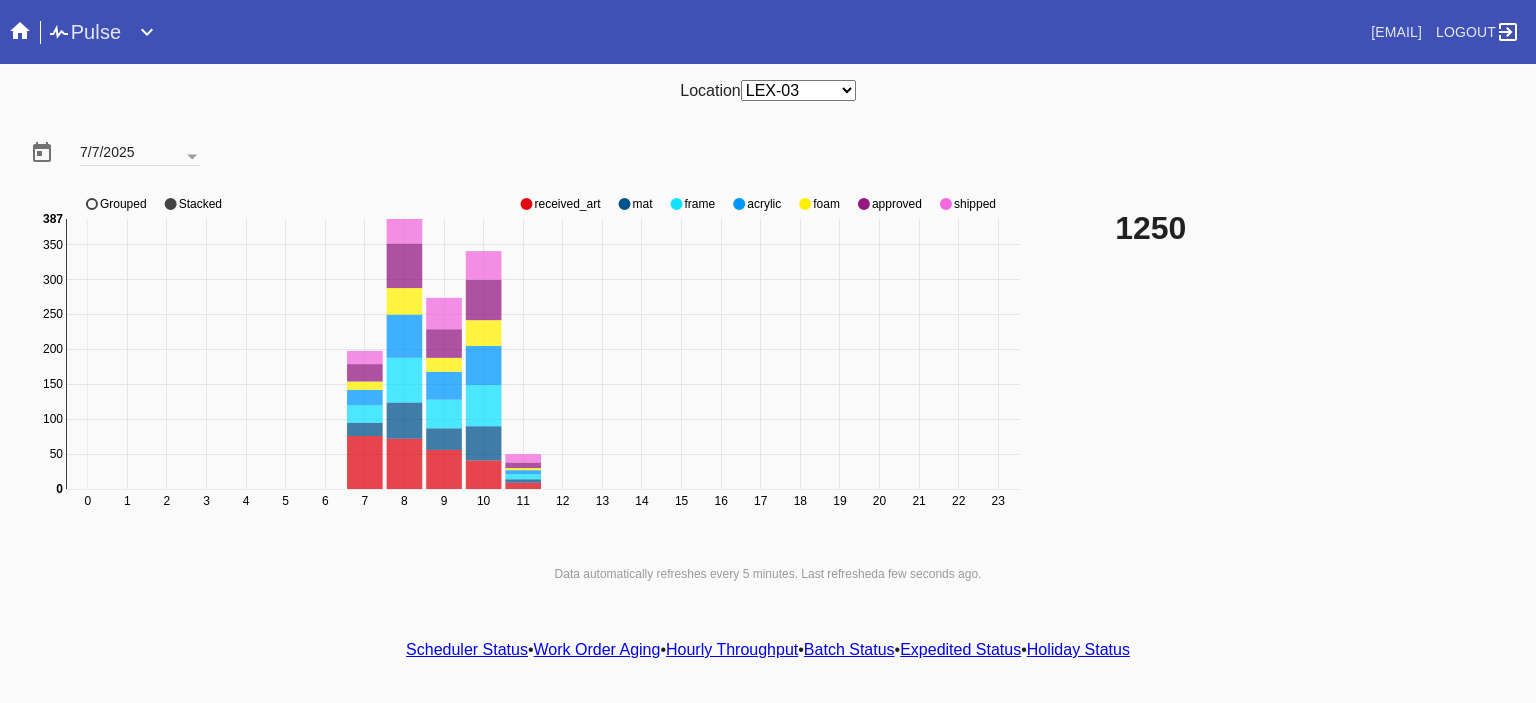 click on "Any Location DCA-05 ELP-01 LAS-01 LEX-01 LEX-03" at bounding box center [798, 90] 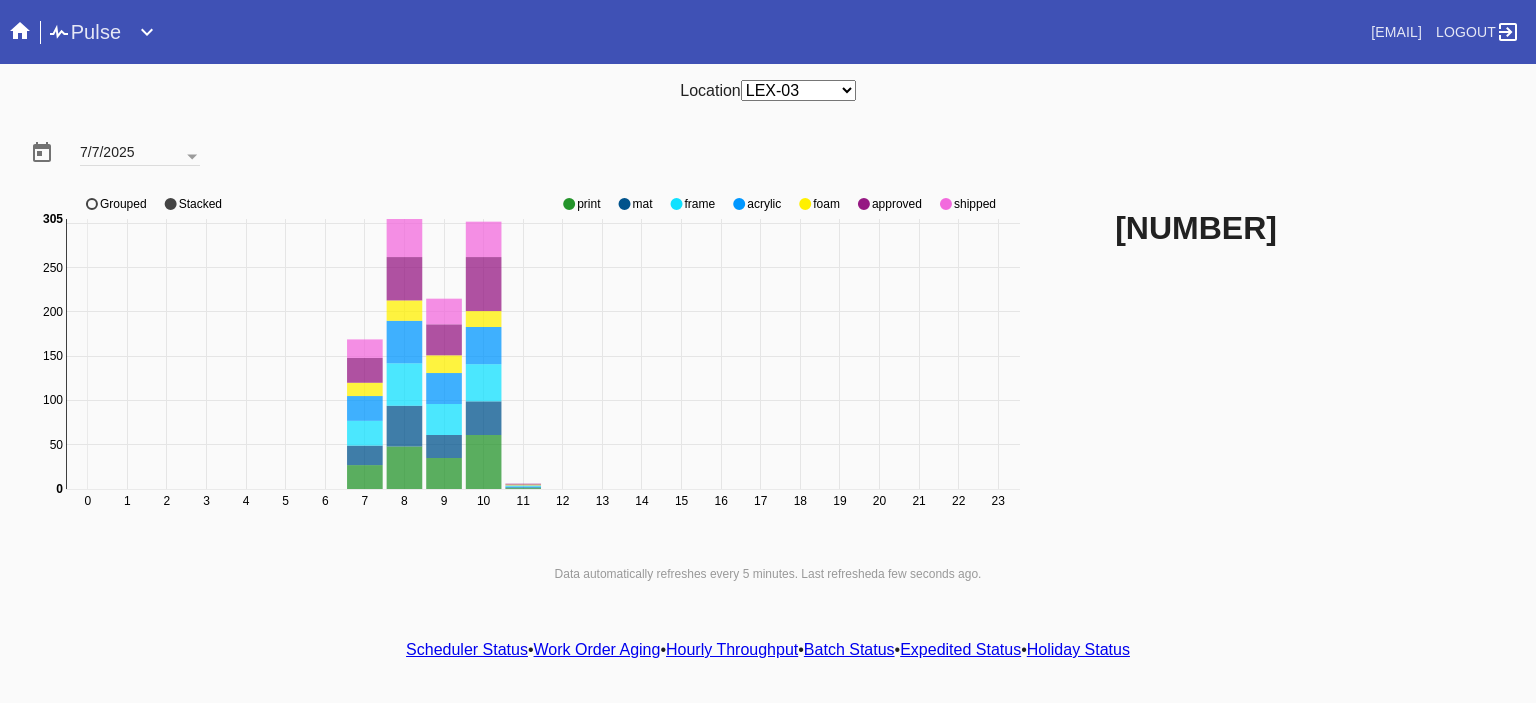 click on "[NUMBER] [NUMBER] [NUMBER] [NUMBER] [NUMBER] [NUMBER] [NUMBER] [NUMBER] [NUMBER] [NUMBER] [NUMBER] [NUMBER] [NUMBER] [NUMBER] [NUMBER] [NUMBER] [NUMBER] [NUMBER] [NUMBER] [NUMBER] [NUMBER] [NUMBER] [NUMBER] [NUMBER] [NUMBER] [NUMBER] [NUMBER] [NUMBER] [NUMBER] [NUMBER] [NUMBER] [NUMBER] [NUMBER] [NUMBER] [NUMBER] [NUMBER] [NUMBER] [NUMBER] [NUMBER] [NUMBER] print mat frame acrylic foam approved shipped Grouped Stacked" at bounding box center (528, 364) 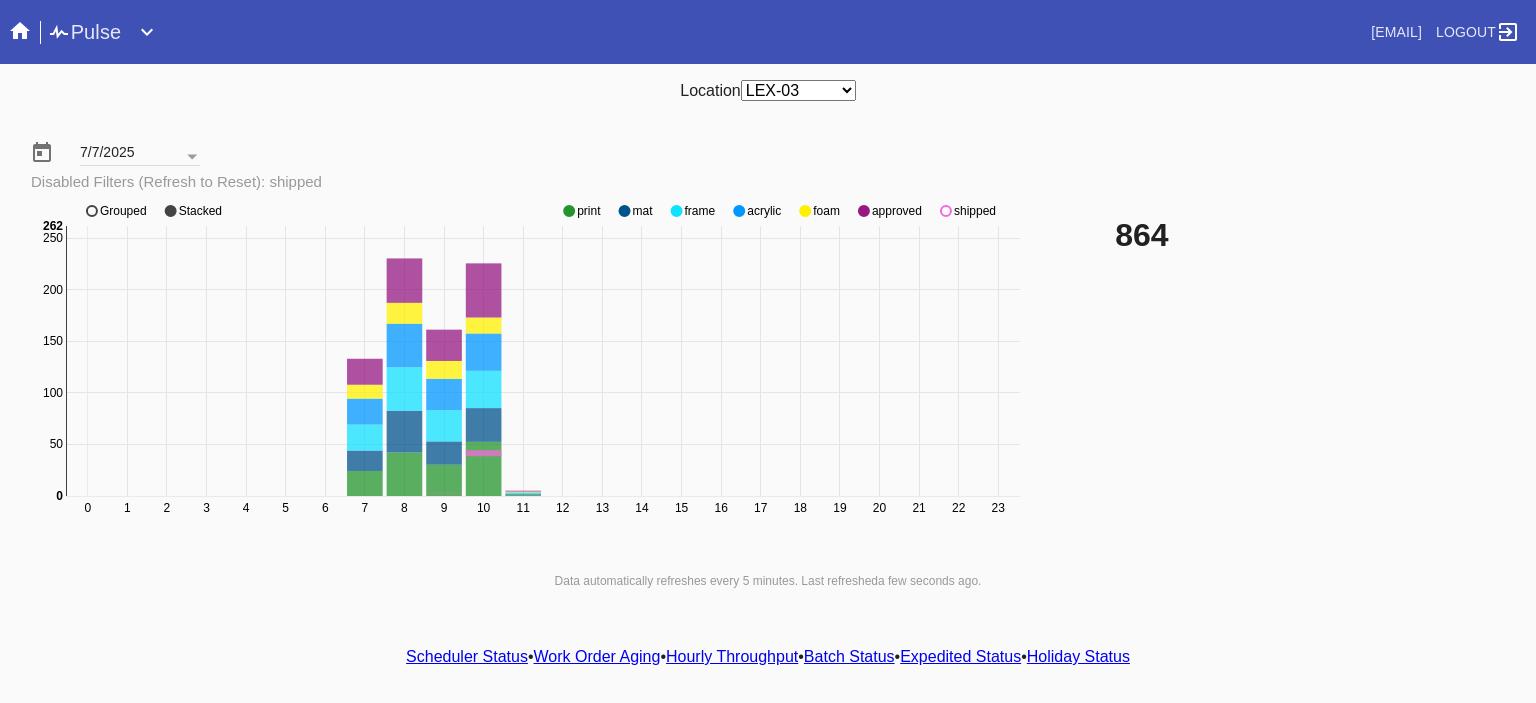 click on "0 1 2 3 4 5 6 7 8 9 10 11 12 13 14 15 16 17 18 19 20 21 22 23 0 50 100 150 200 250 300 0 262 print mat frame acrylic foam approved shipped Grouped Stacked" at bounding box center [528, 371] 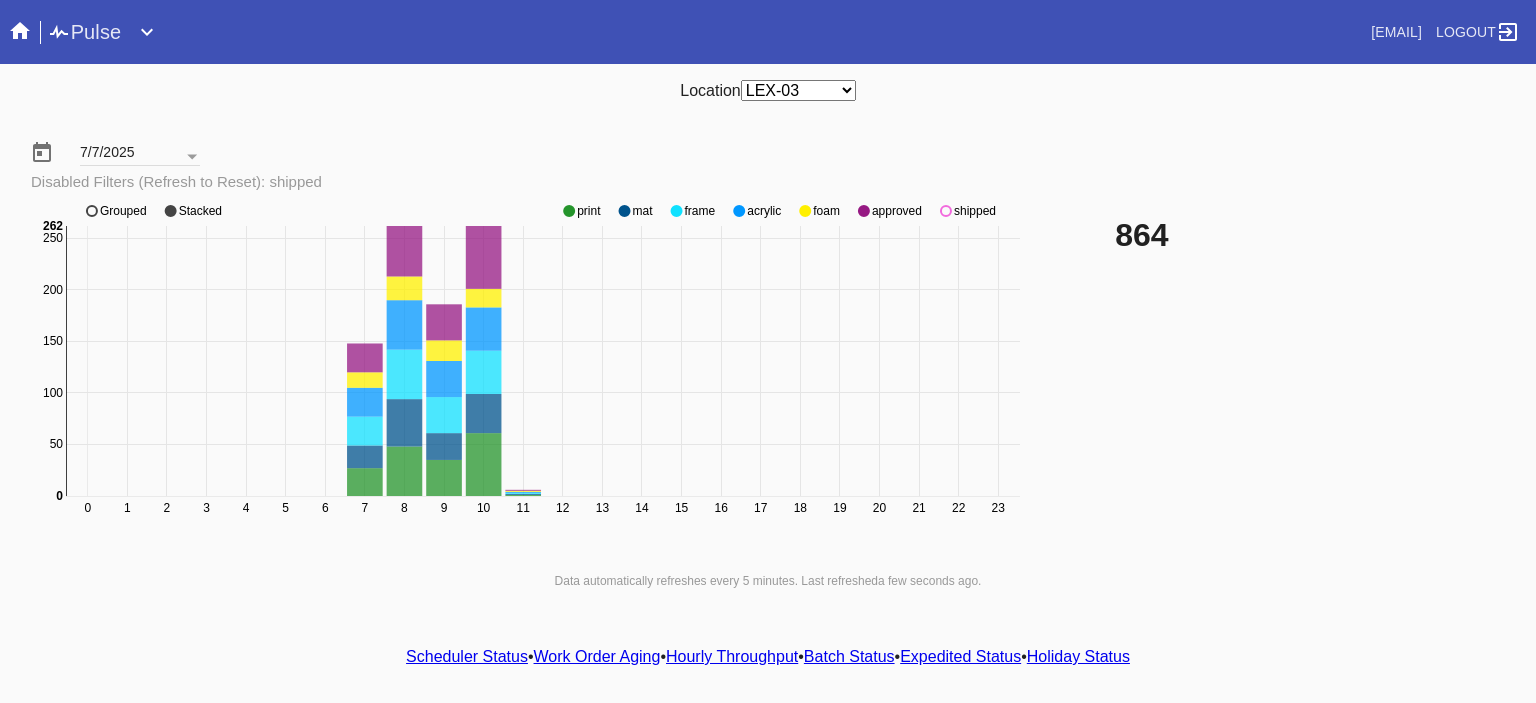 click on "[NUMBER] [NUMBER] [NUMBER] [NUMBER] [NUMBER] [NUMBER] [NUMBER] [NUMBER] [NUMBER] [NUMBER] [NUMBER] [NUMBER] [NUMBER] [NUMBER] [NUMBER] [NUMBER] [NUMBER] [NUMBER] [NUMBER] [NUMBER] [NUMBER] [NUMBER] [NUMBER] [NUMBER] [NUMBER] [NUMBER] [NUMBER] [NUMBER] [NUMBER] [NUMBER] [NUMBER] print mat frame acrylic foam approved shipped Grouped Stacked" at bounding box center (528, 371) 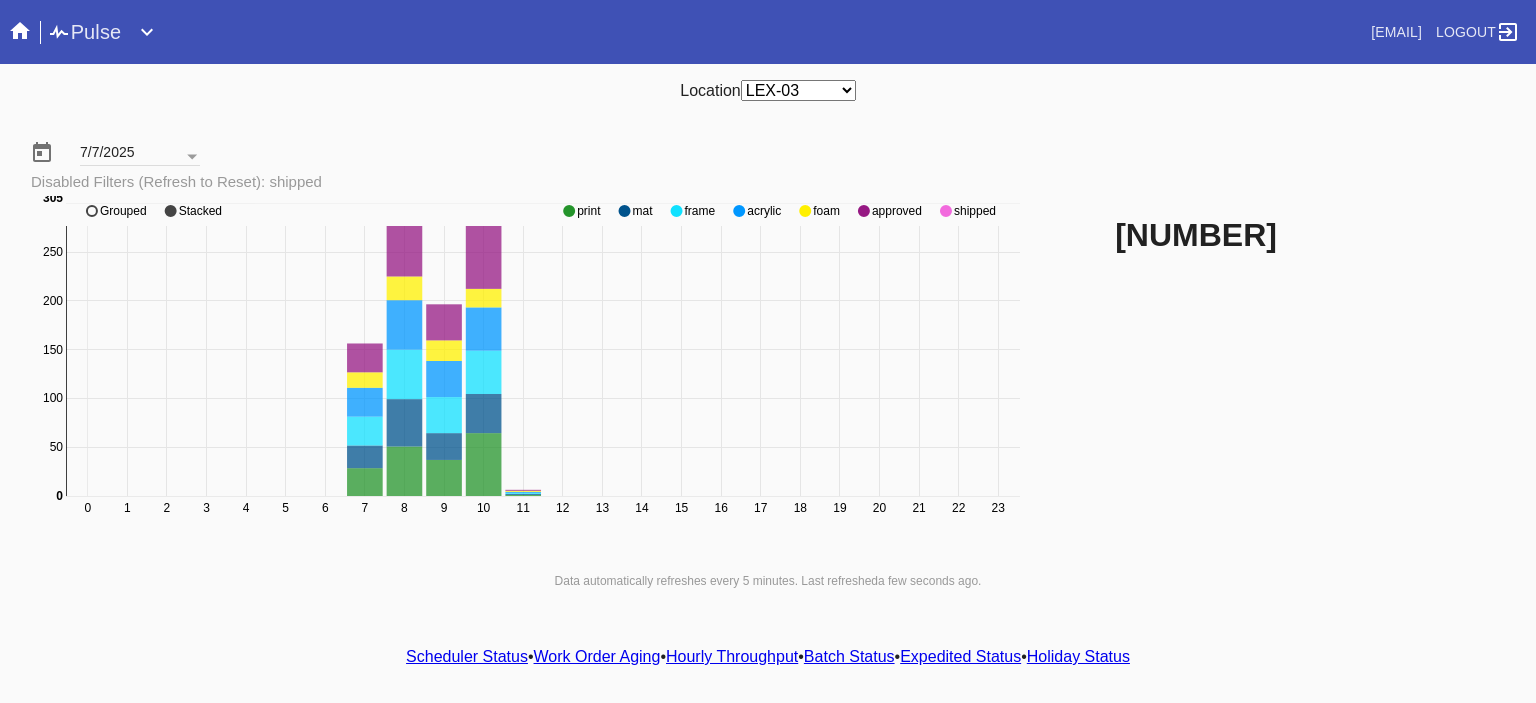 click at bounding box center [569, 211] 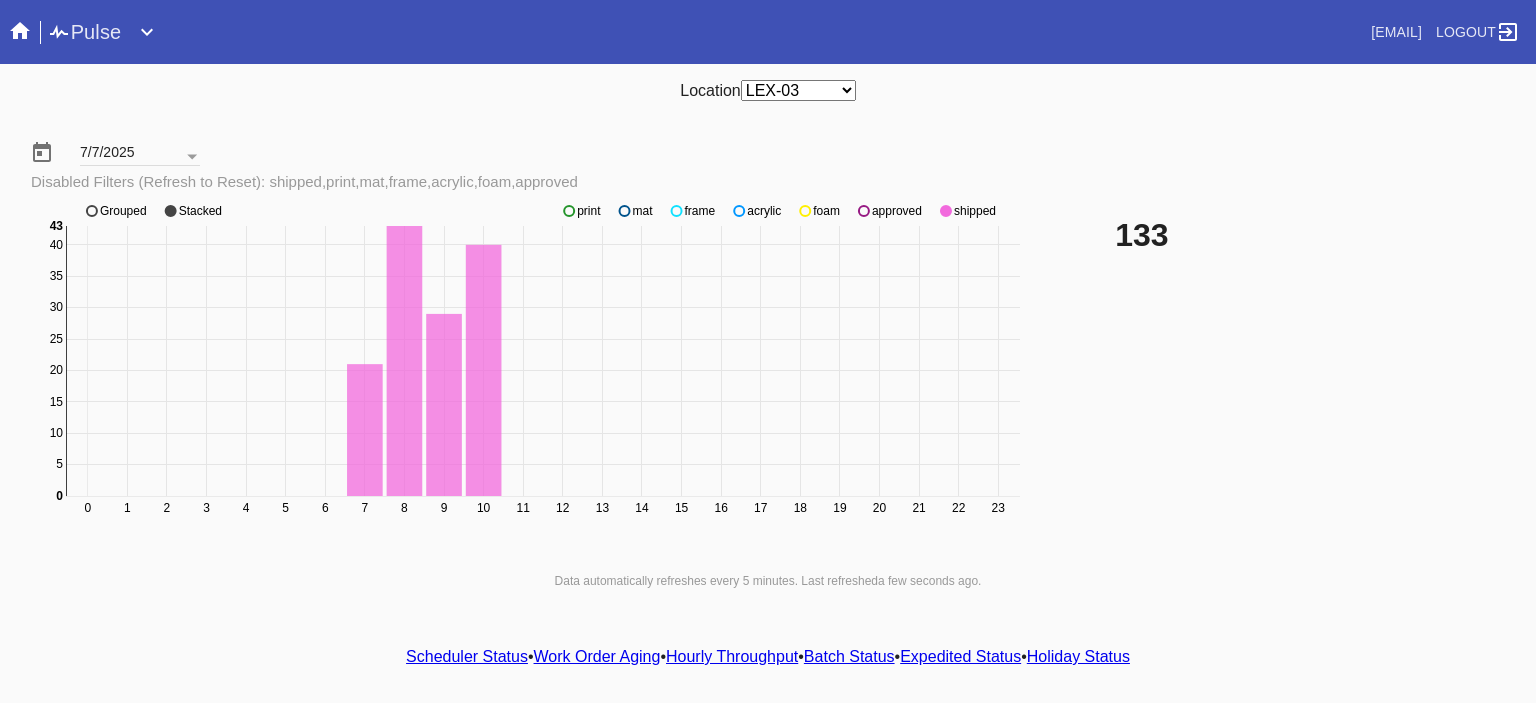 click at bounding box center (569, 211) 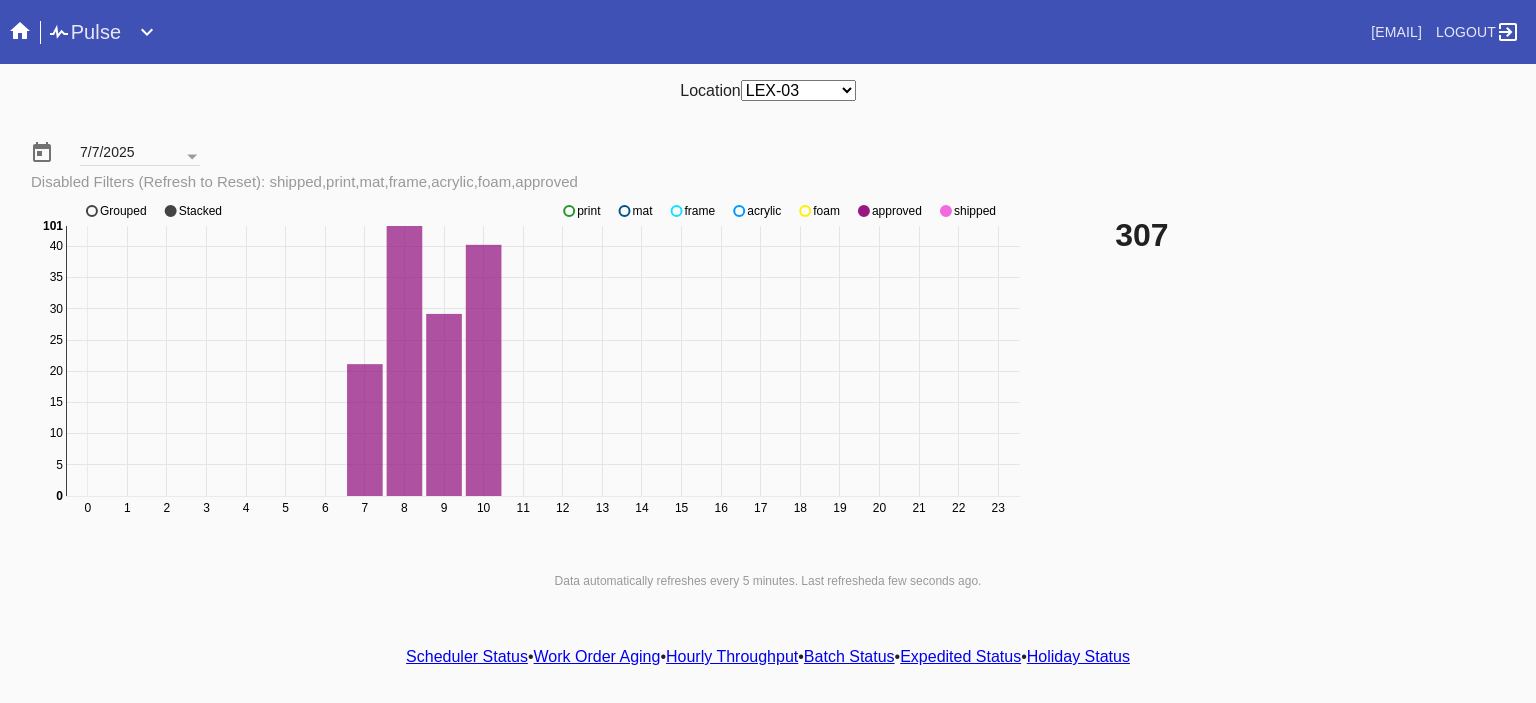 click at bounding box center (569, 211) 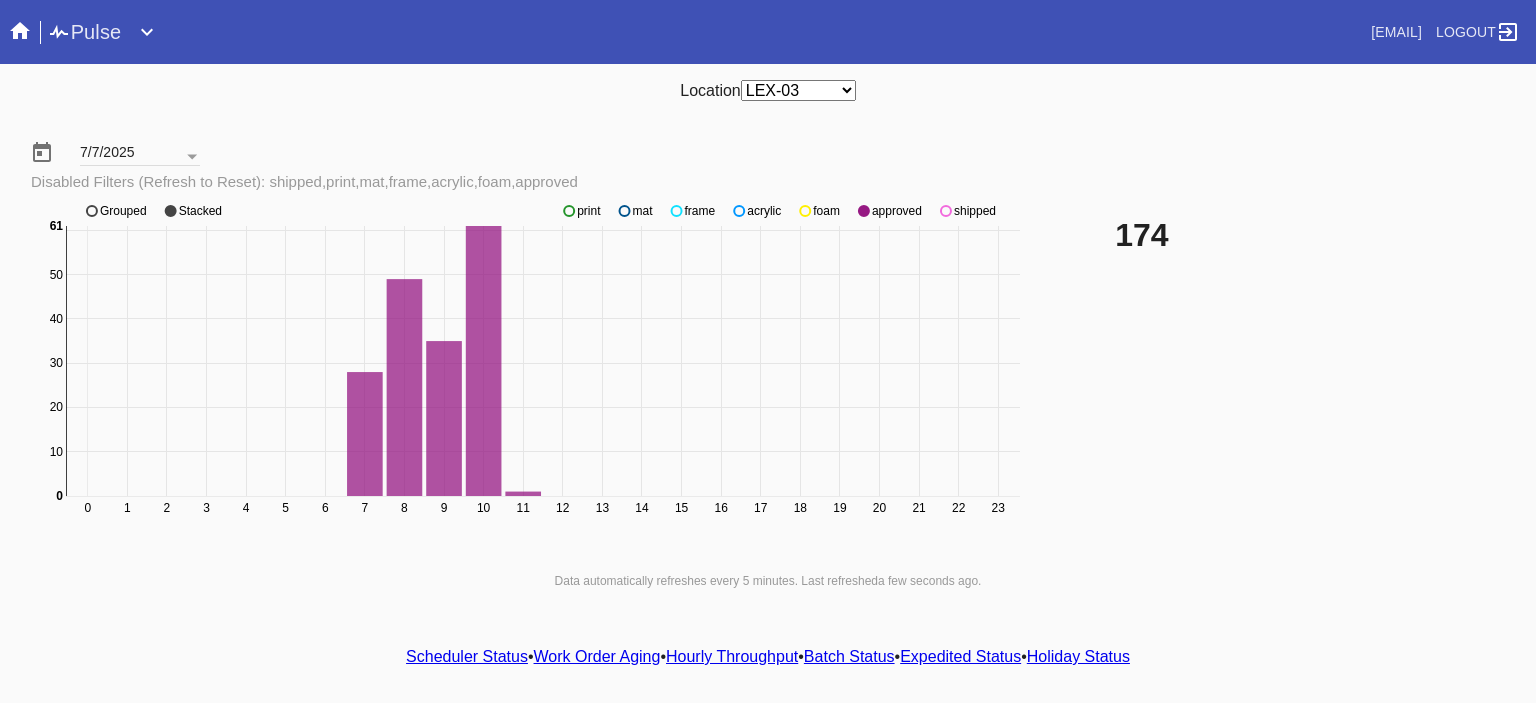 click at bounding box center (569, 211) 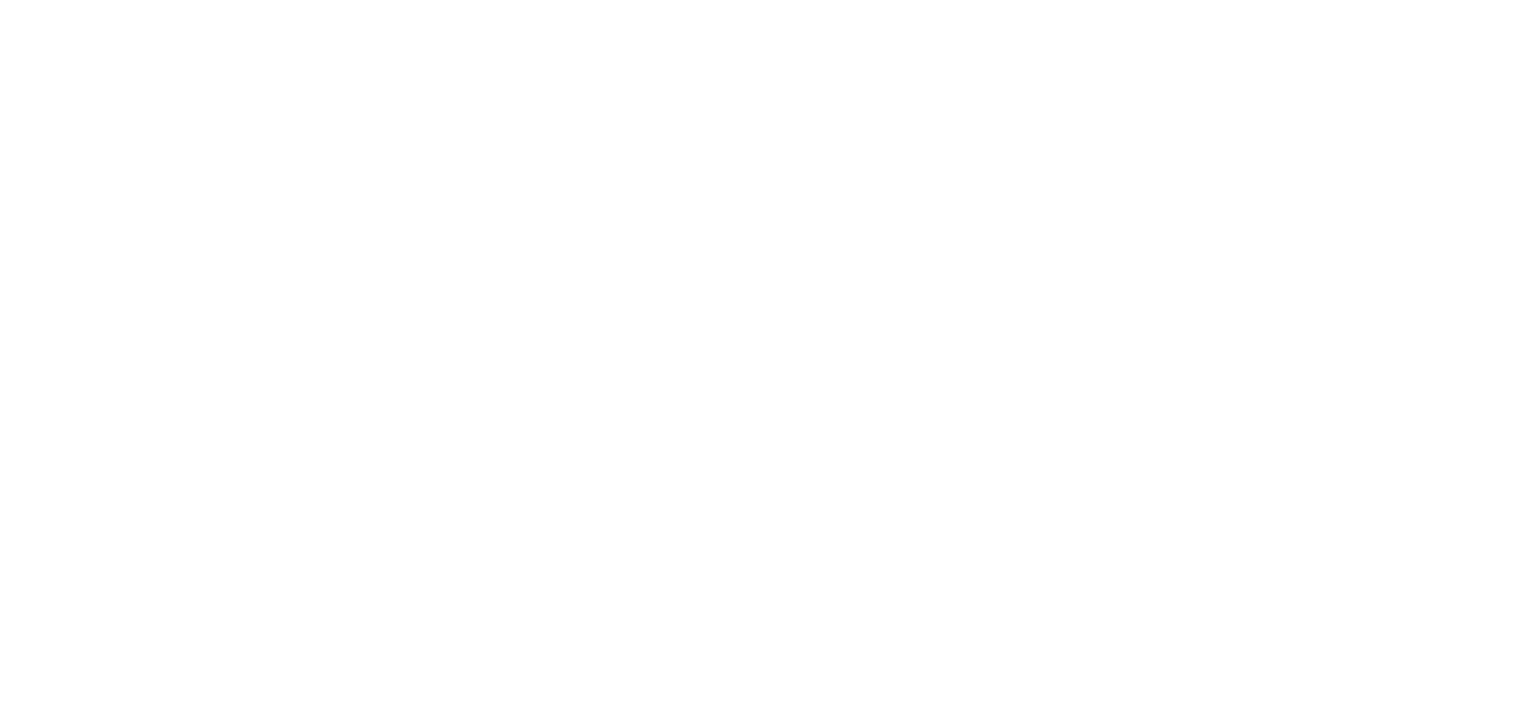 scroll, scrollTop: 0, scrollLeft: 0, axis: both 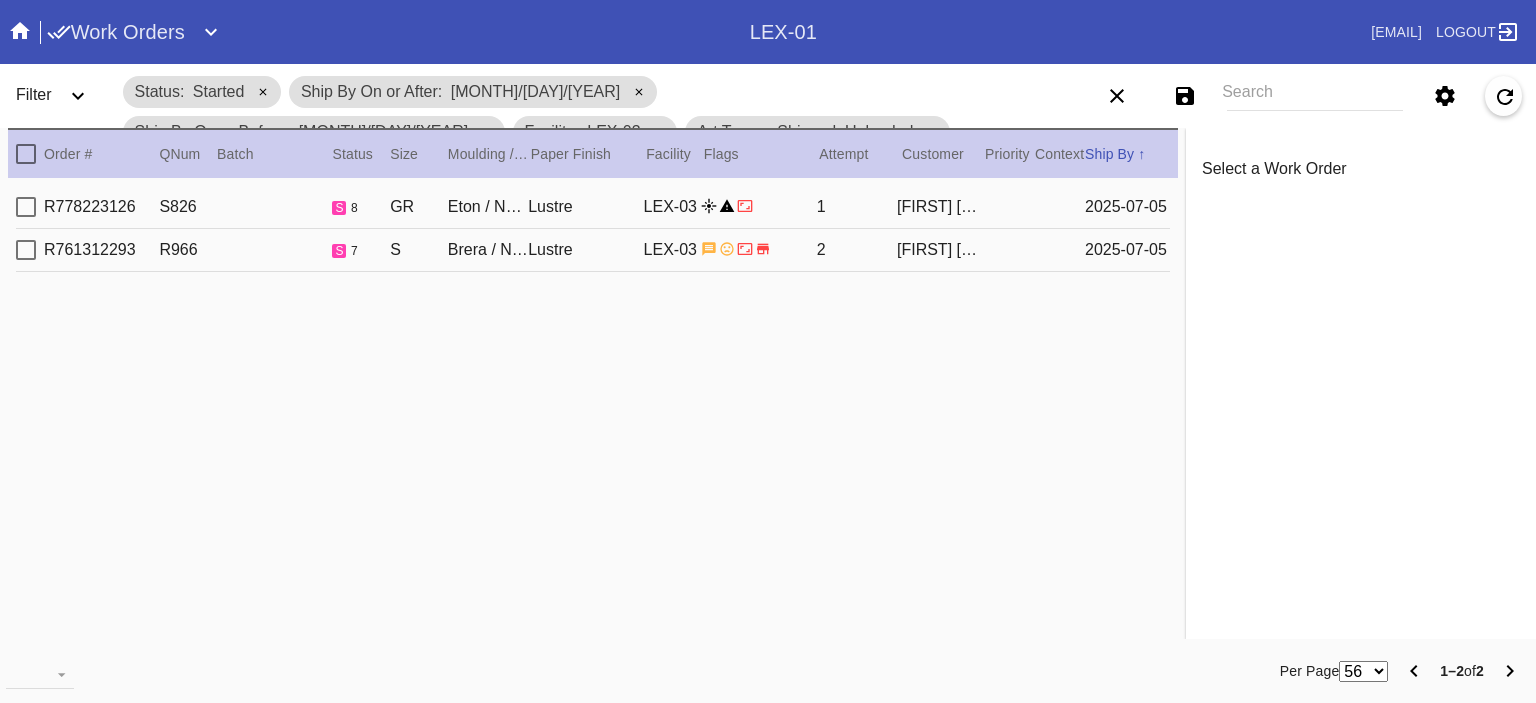 click on "Lustre" at bounding box center [585, 207] 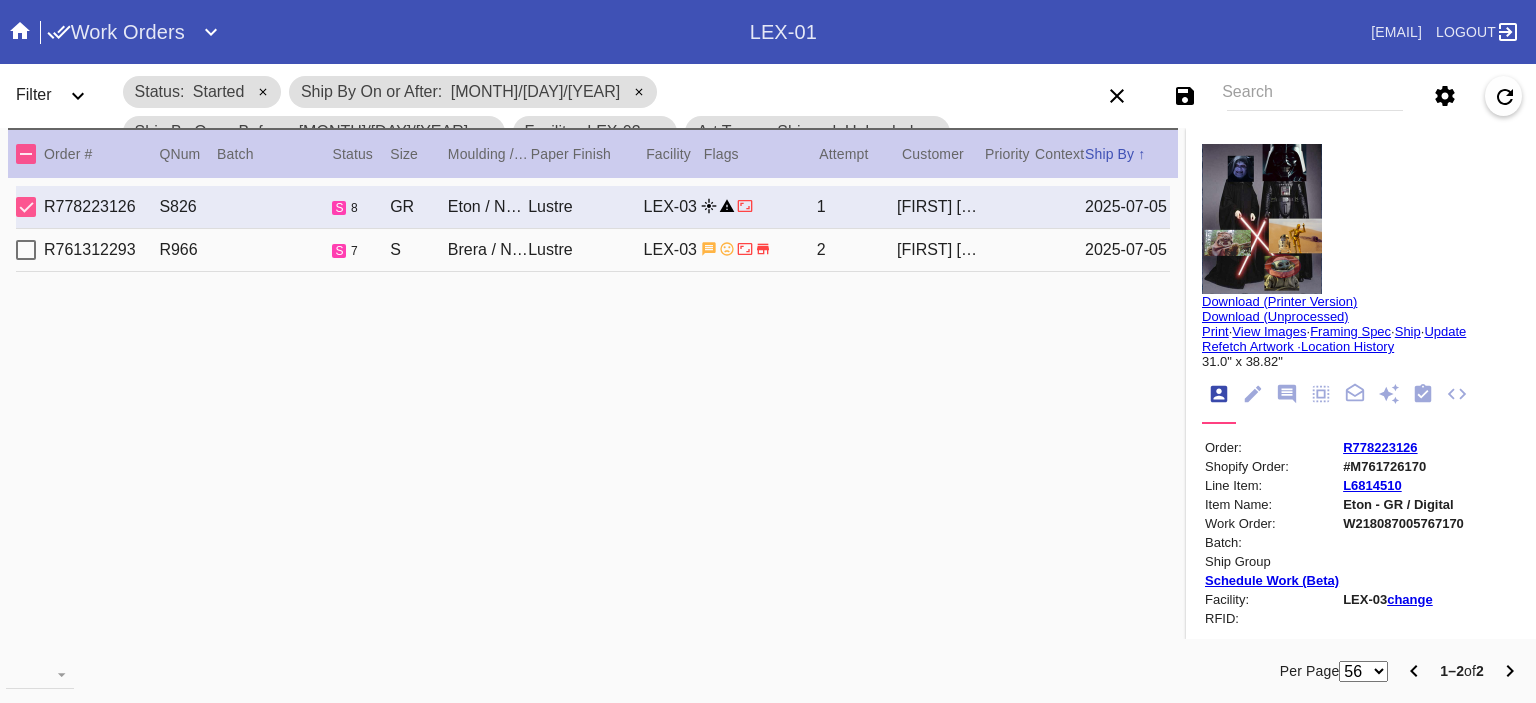 click on "[ORDER_ID] R966 s   7 S Brera / No Mat Lustre LEX-03 2 [FIRST] [LAST]
[DATE]" at bounding box center (593, 250) 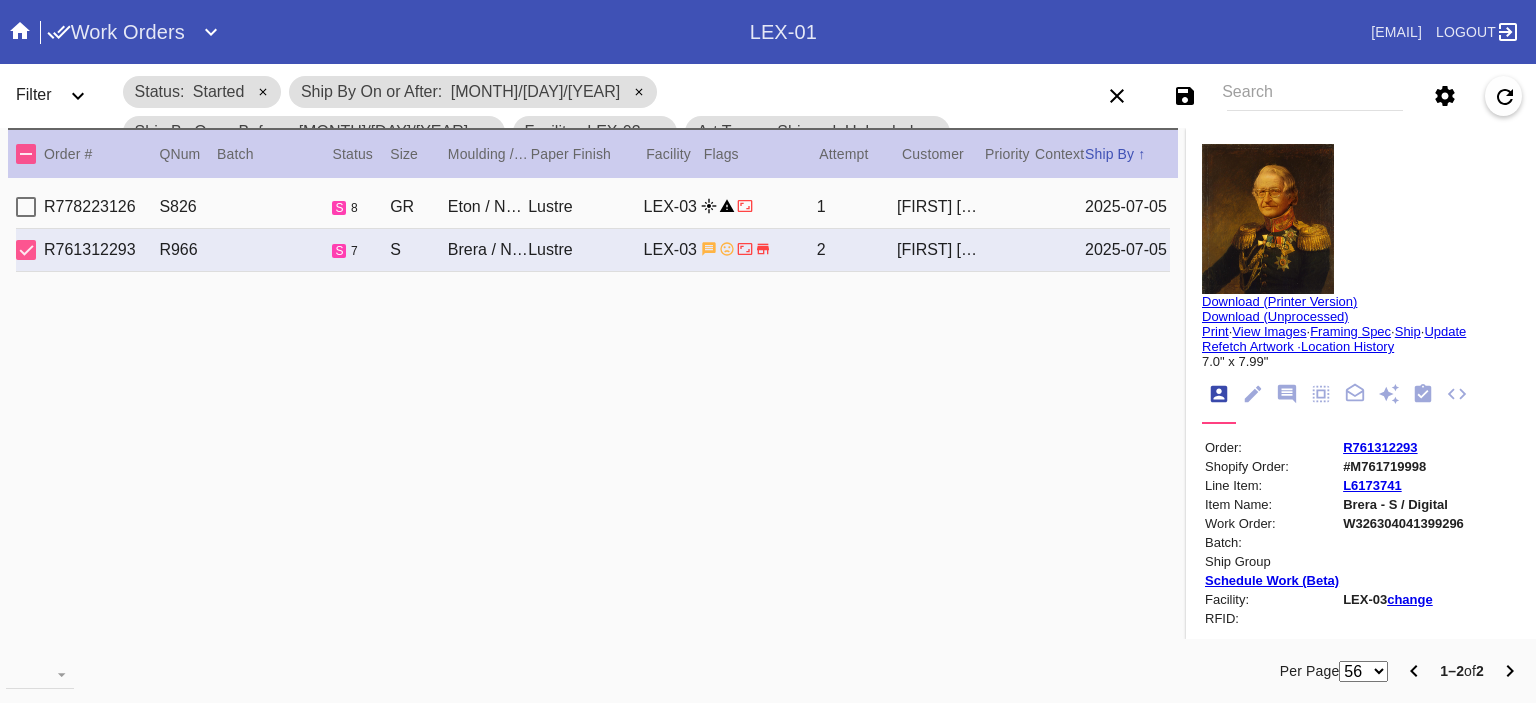 click on "[ORDER_ID] S826 s   8 GR Eton / No Mat Lustre LEX-03 1 [FIRST] [LAST]
[DATE]" at bounding box center [593, 207] 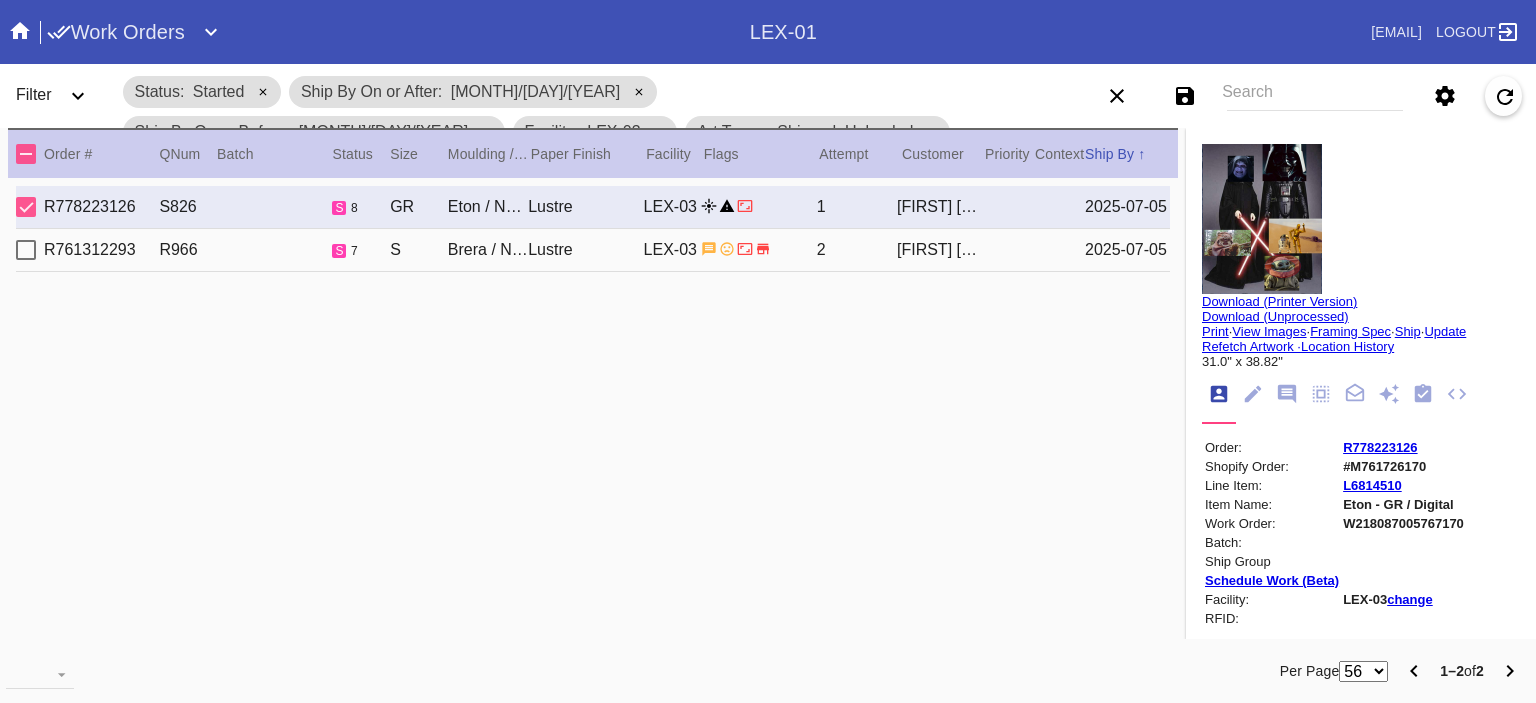 click at bounding box center (1262, 219) 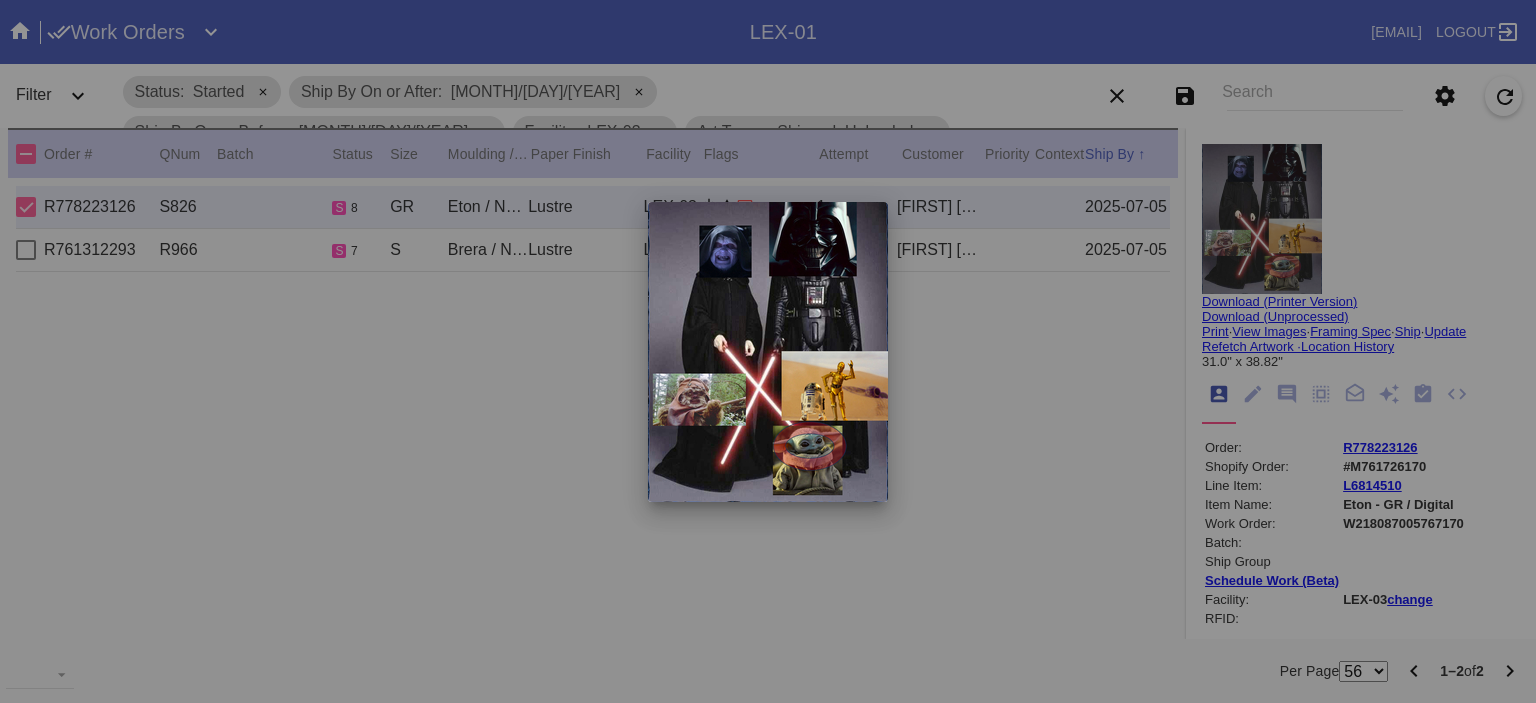 click at bounding box center (768, 351) 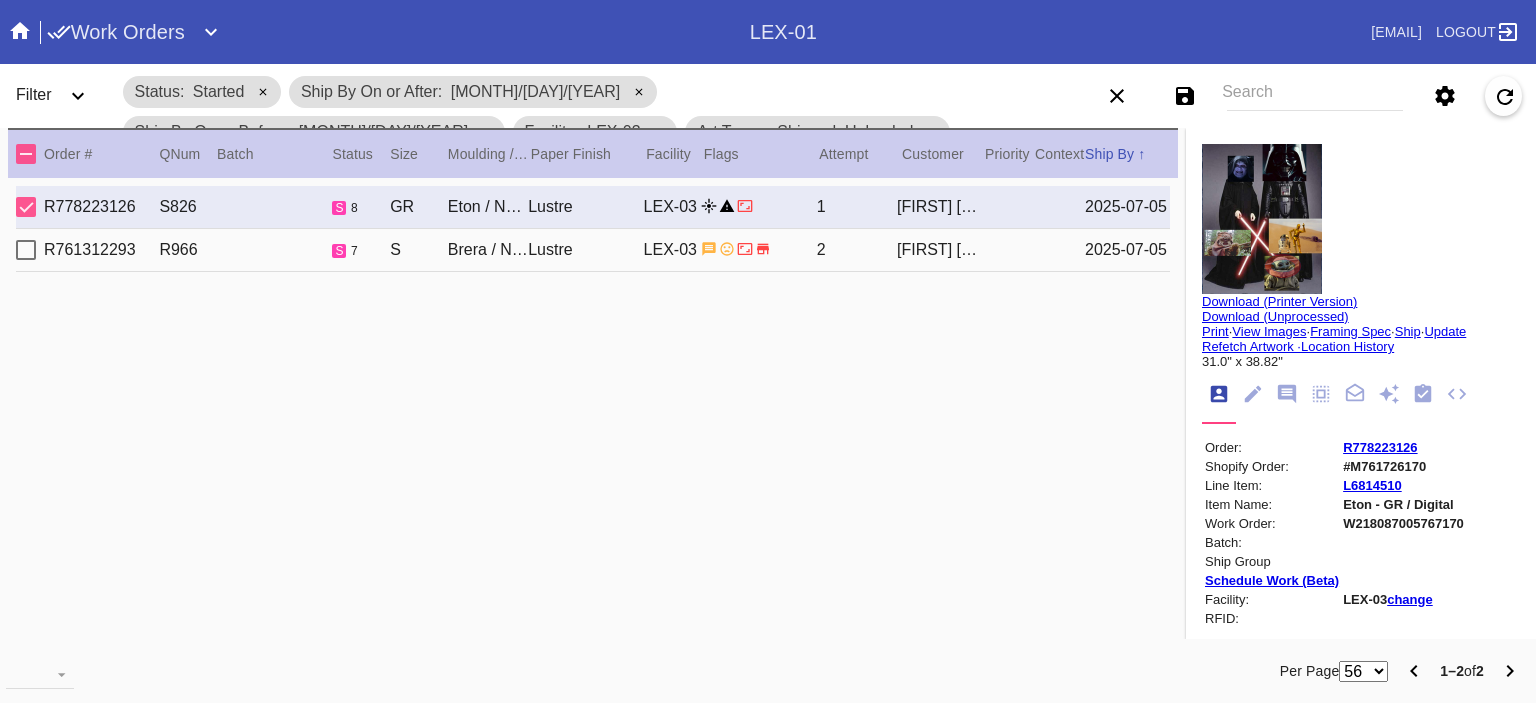 click on "Search" at bounding box center [1315, 96] 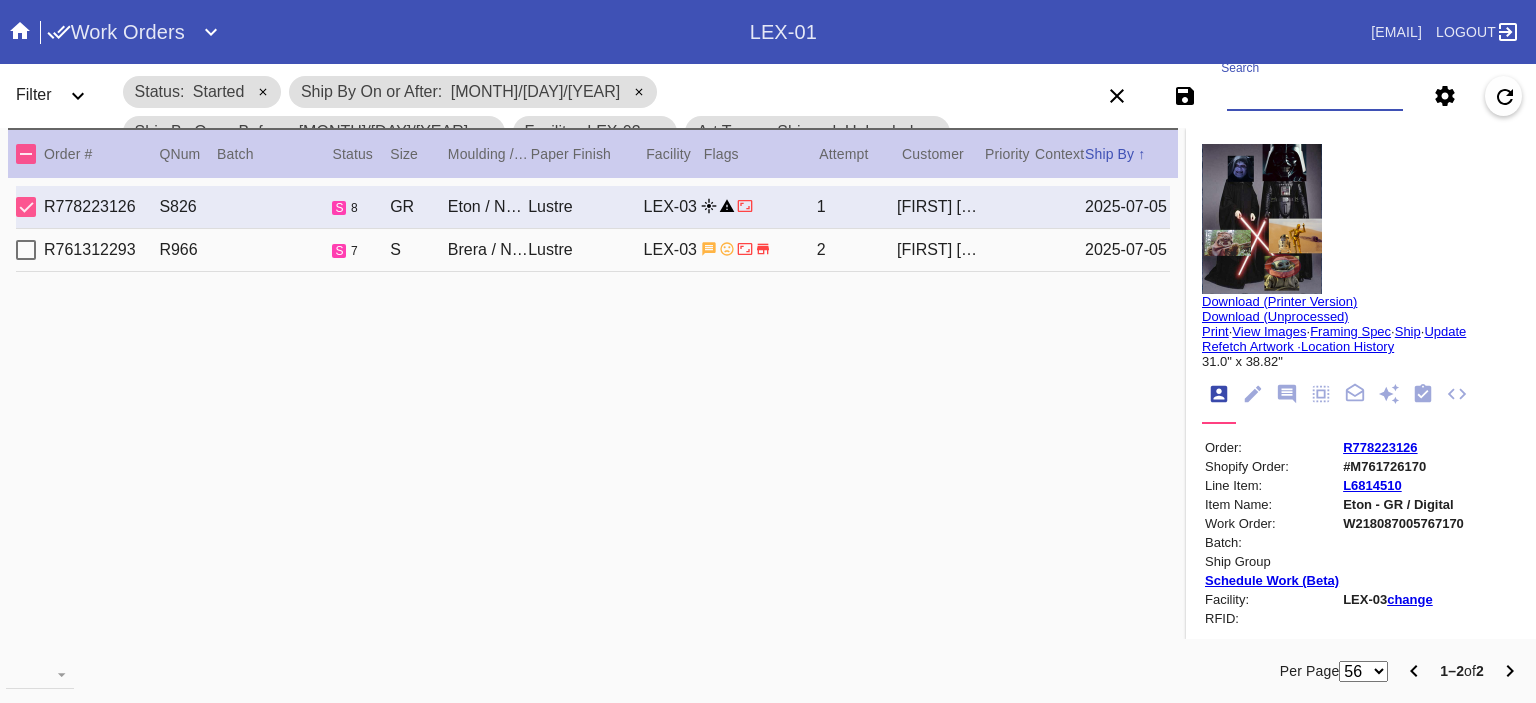 paste on "https://joinery.framebridge.com/admin/orders/R356456975/edit" 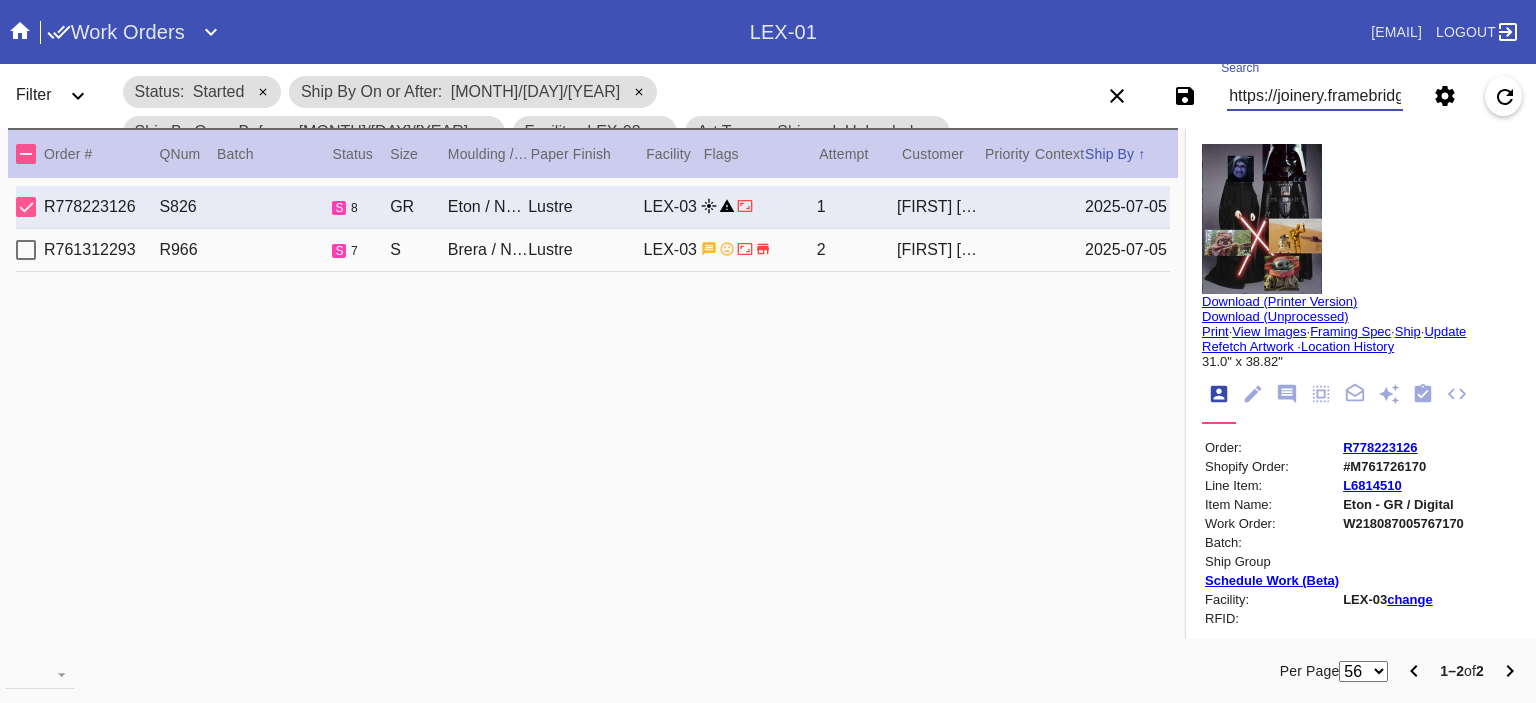 scroll, scrollTop: 0, scrollLeft: 270, axis: horizontal 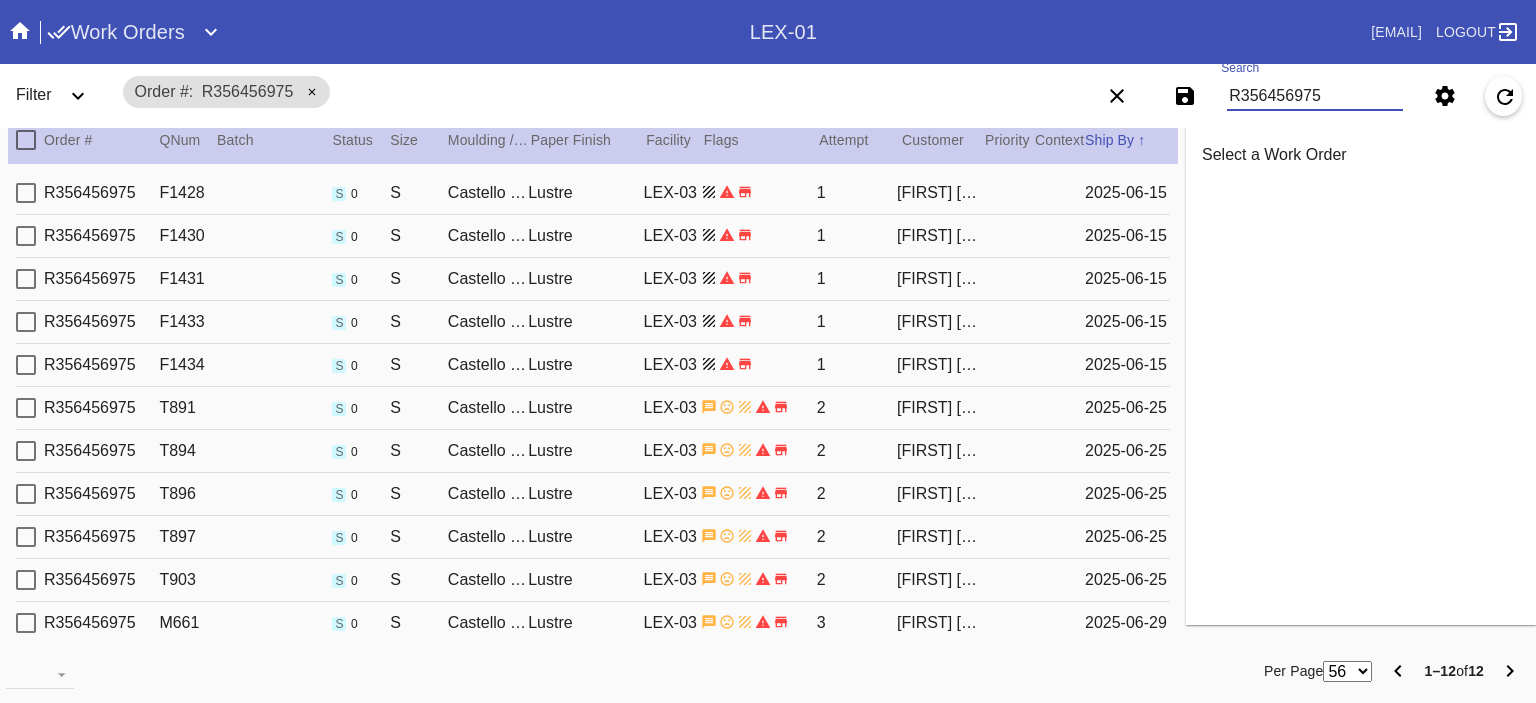 type on "R356456975" 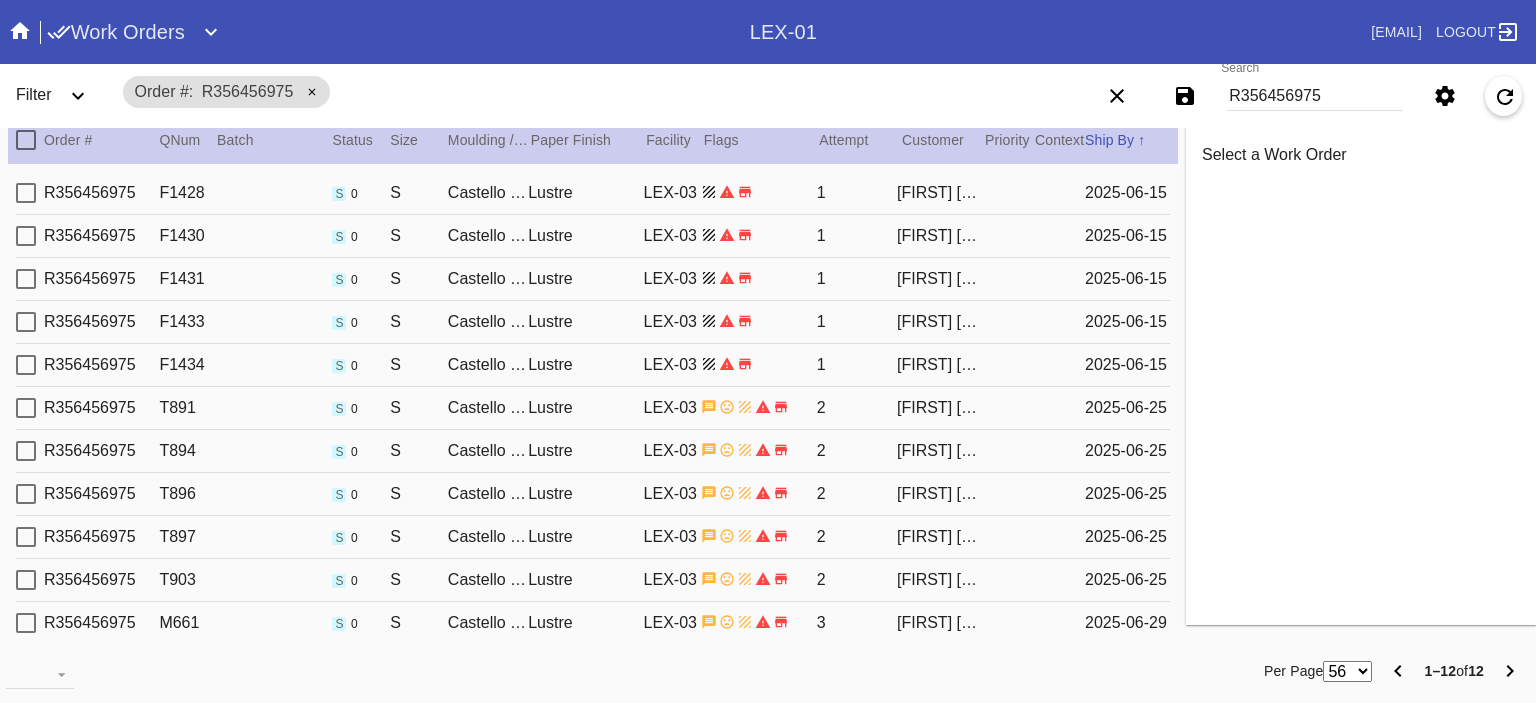 click on "Per Page   56 100 250 1–12  of  12" at bounding box center [998, 671] 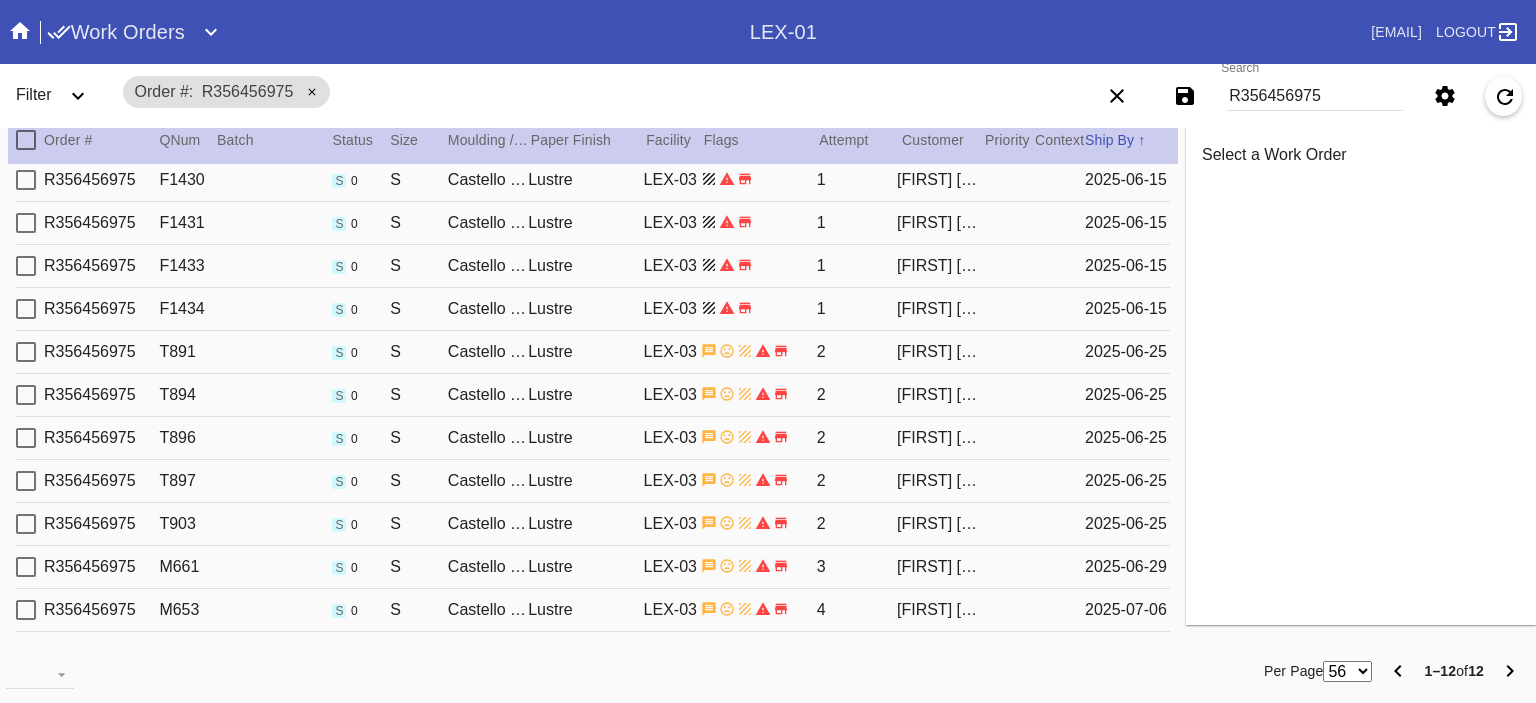 click on "[ORDER_ID] F1434 s   0 S Castello / Sage Lustre LEX-03 1 [FIRST] [LAST]
[DATE]" at bounding box center (593, 309) 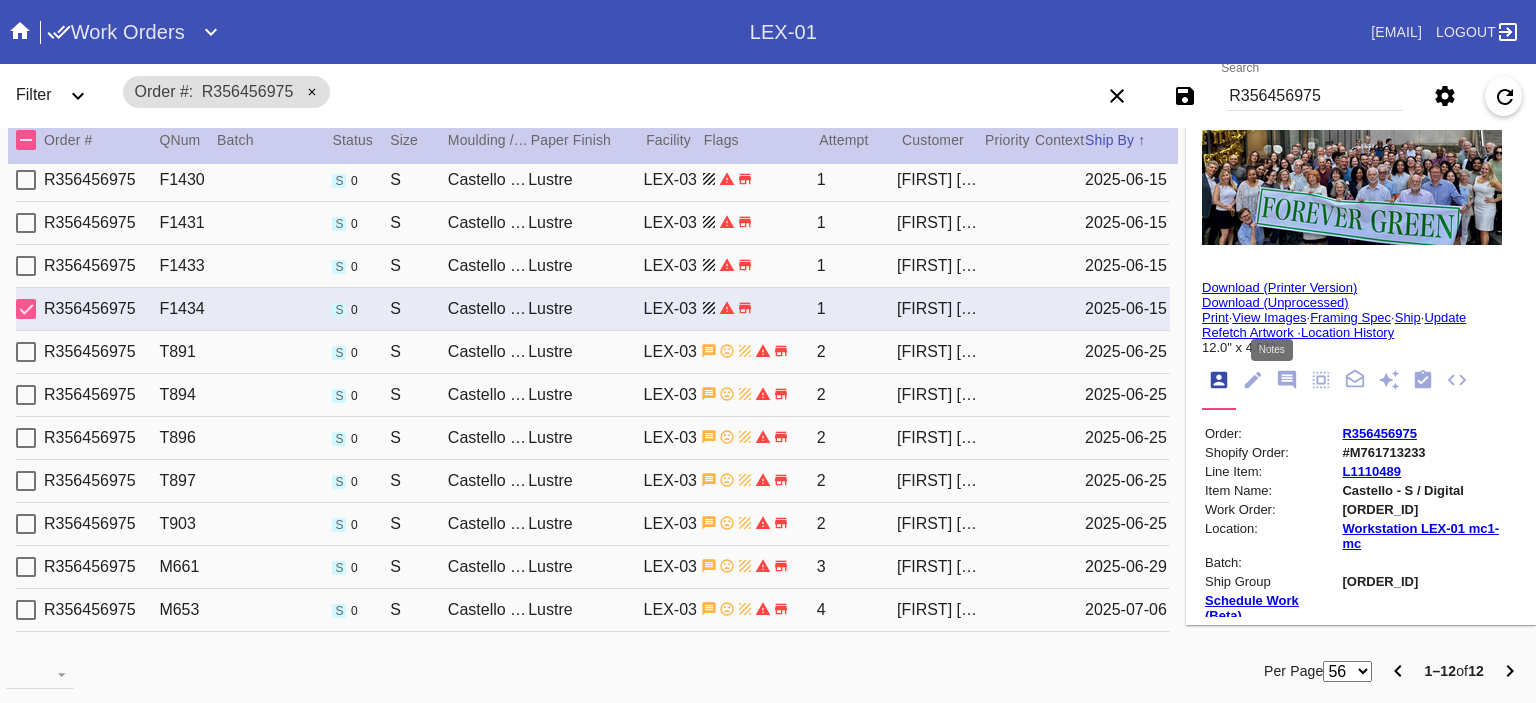 click at bounding box center (1287, 380) 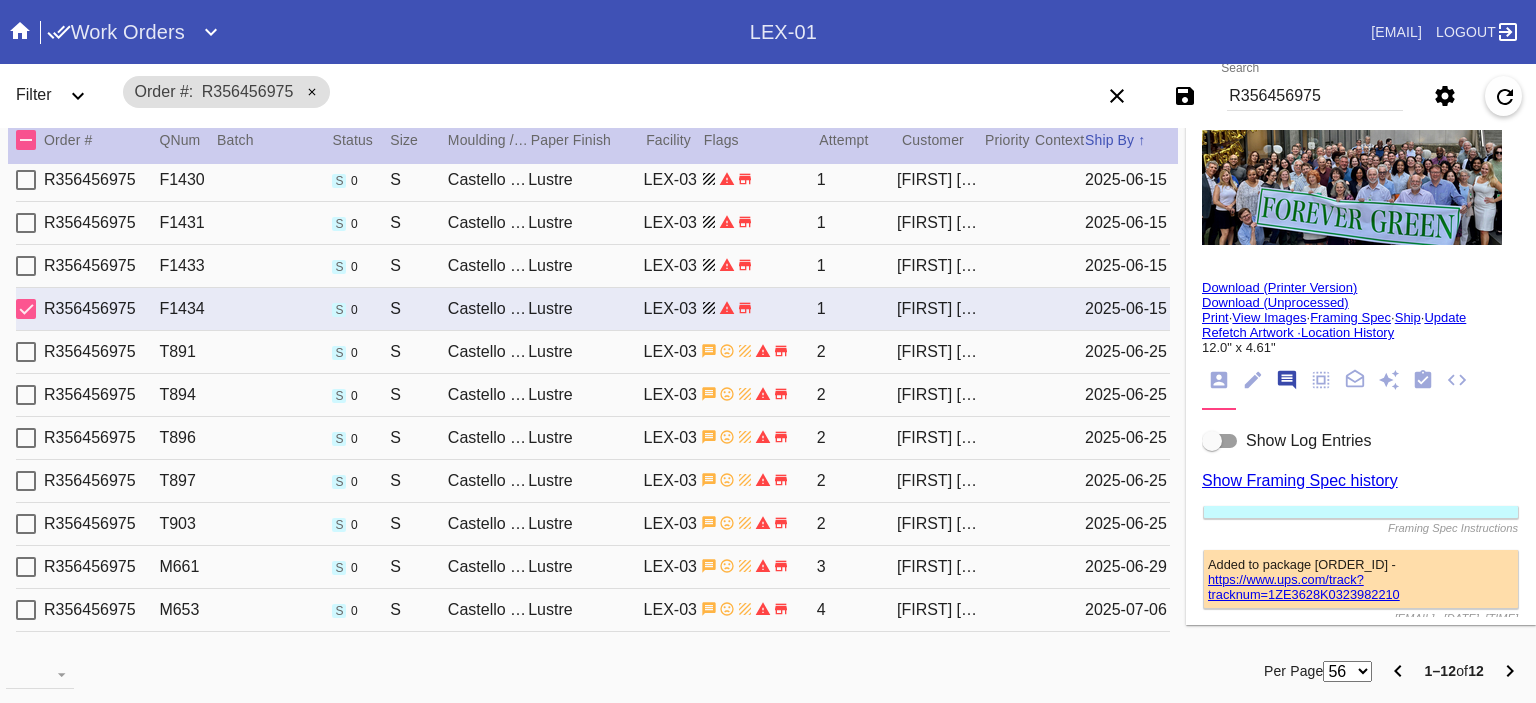 scroll, scrollTop: 123, scrollLeft: 0, axis: vertical 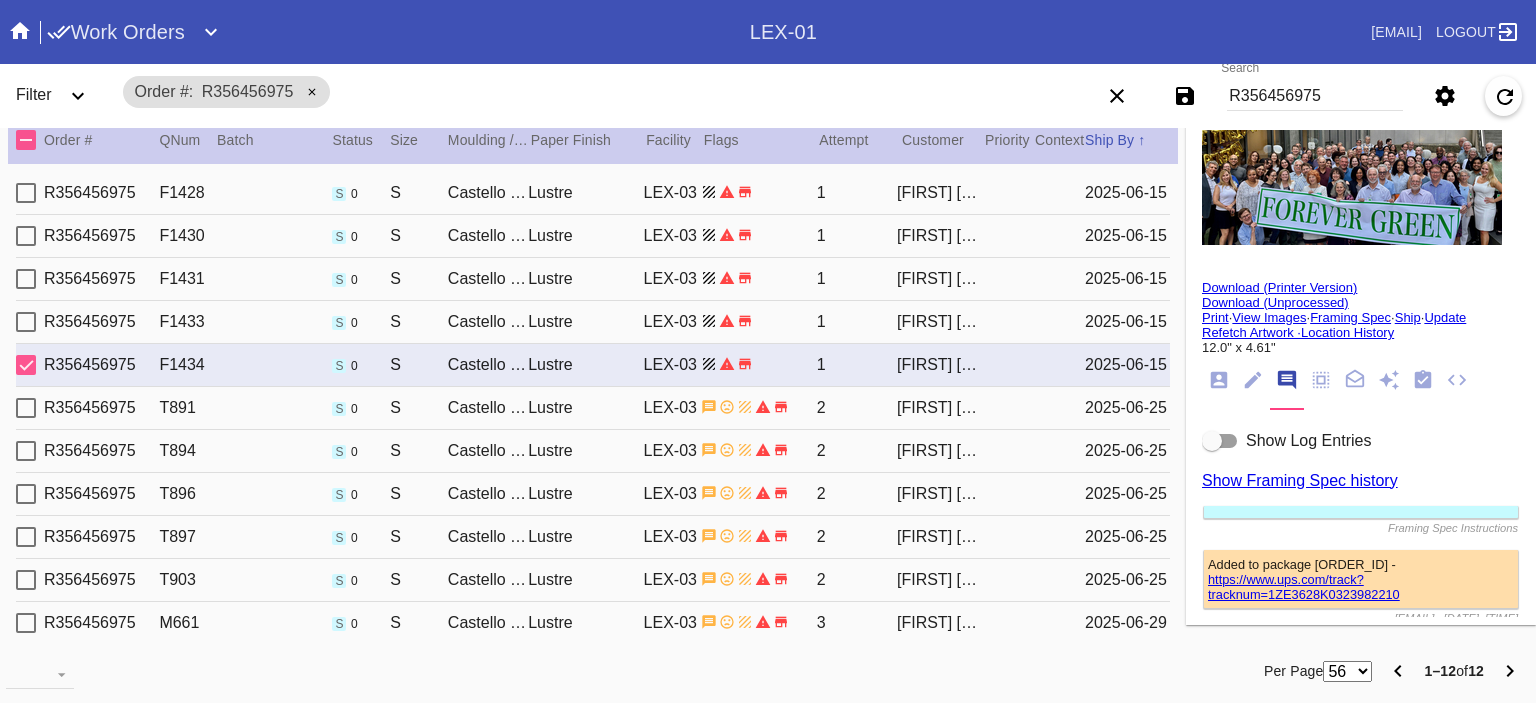 click at bounding box center (1352, 187) 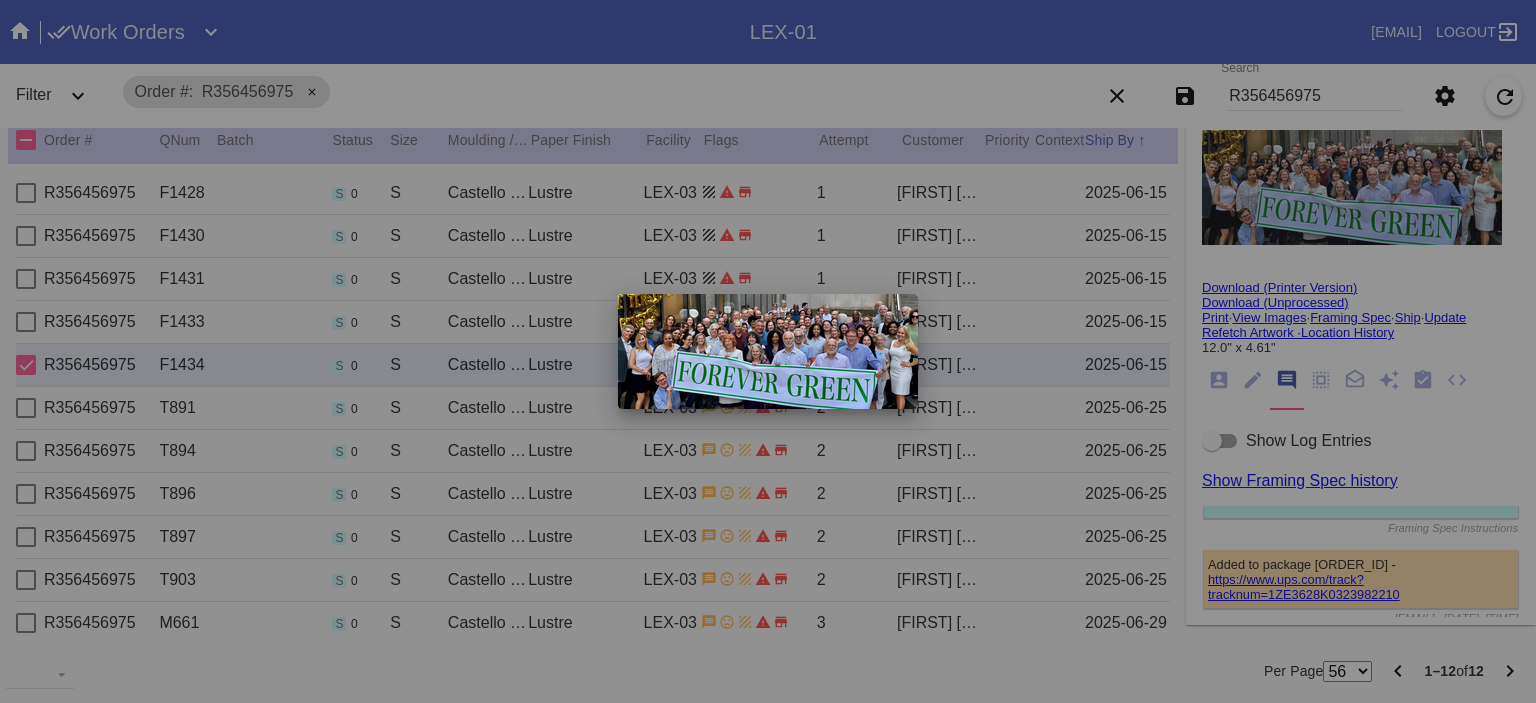 click at bounding box center (768, 351) 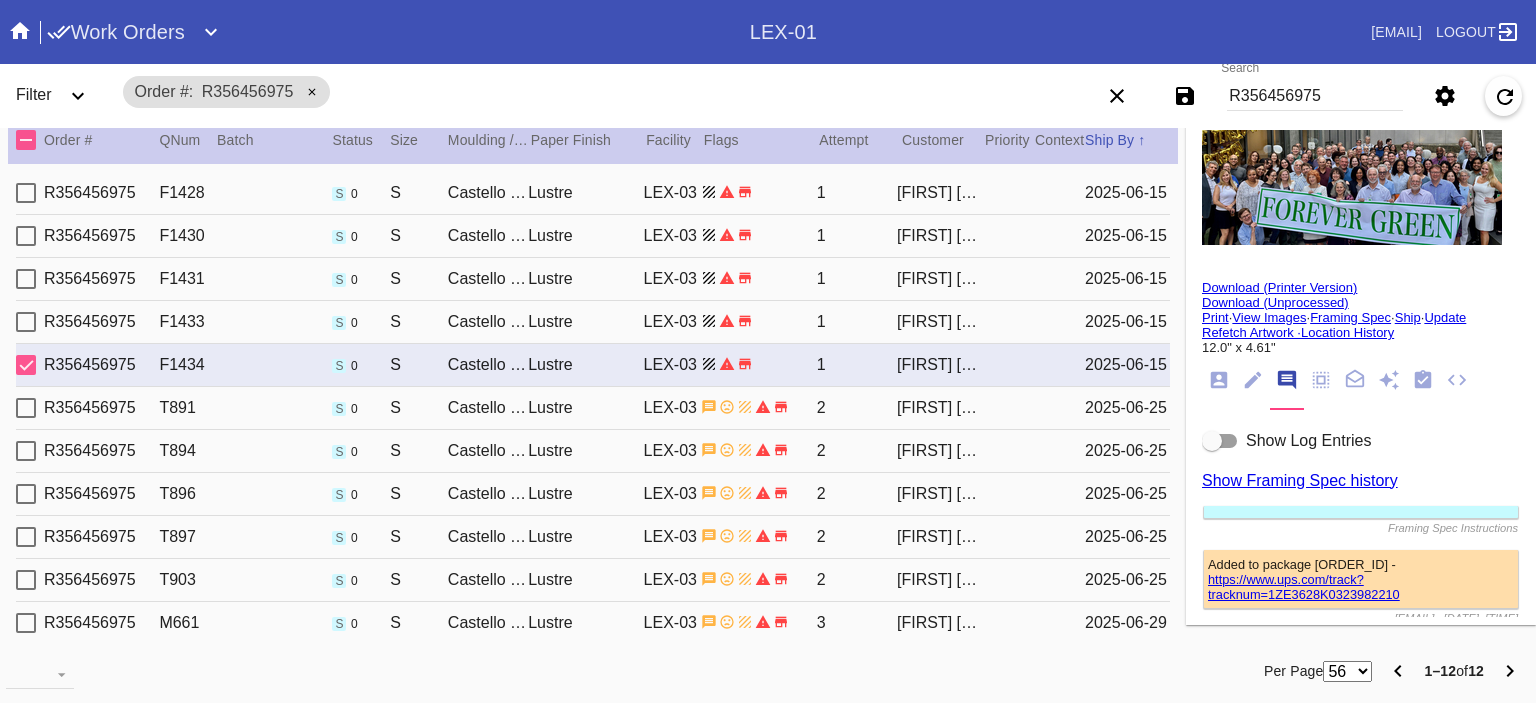 scroll, scrollTop: 58, scrollLeft: 0, axis: vertical 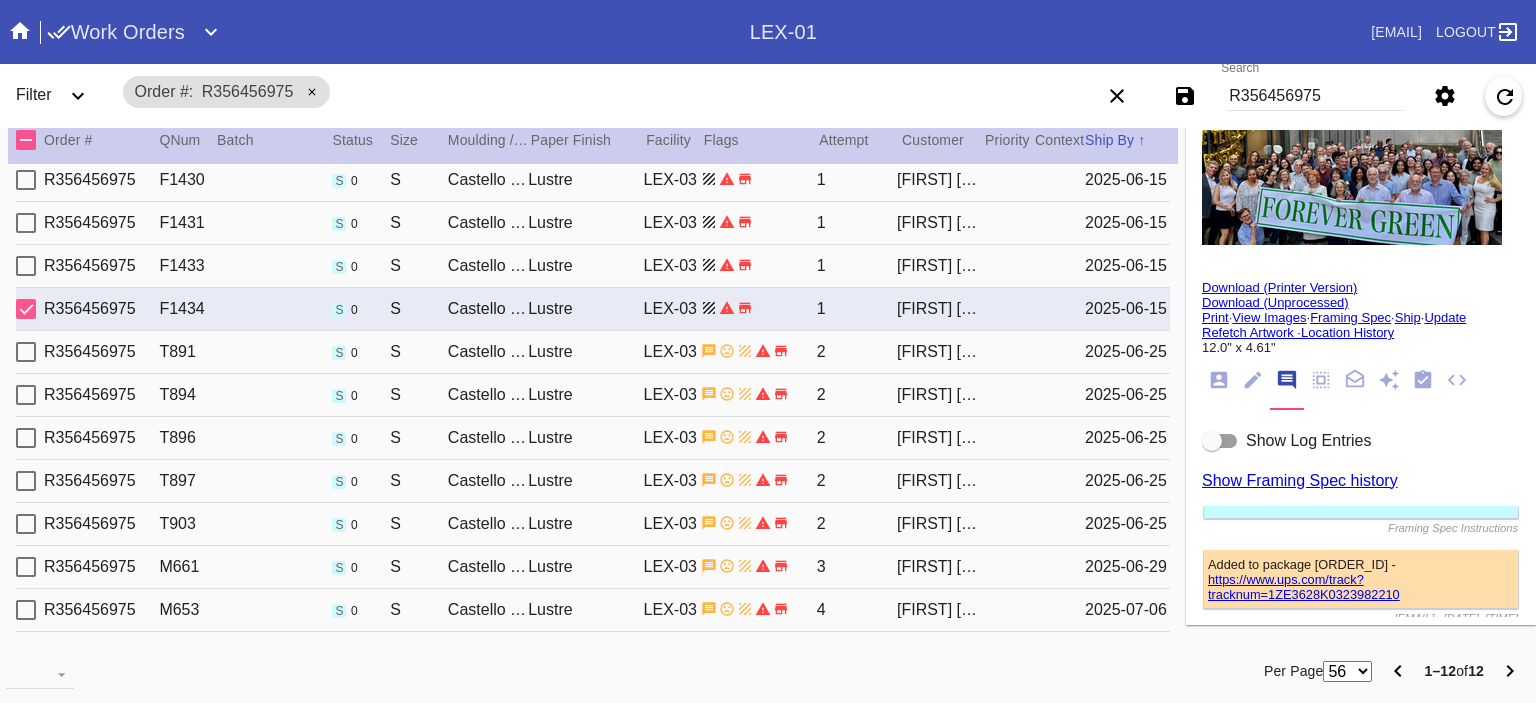 click on "Filter" at bounding box center (60, 96) 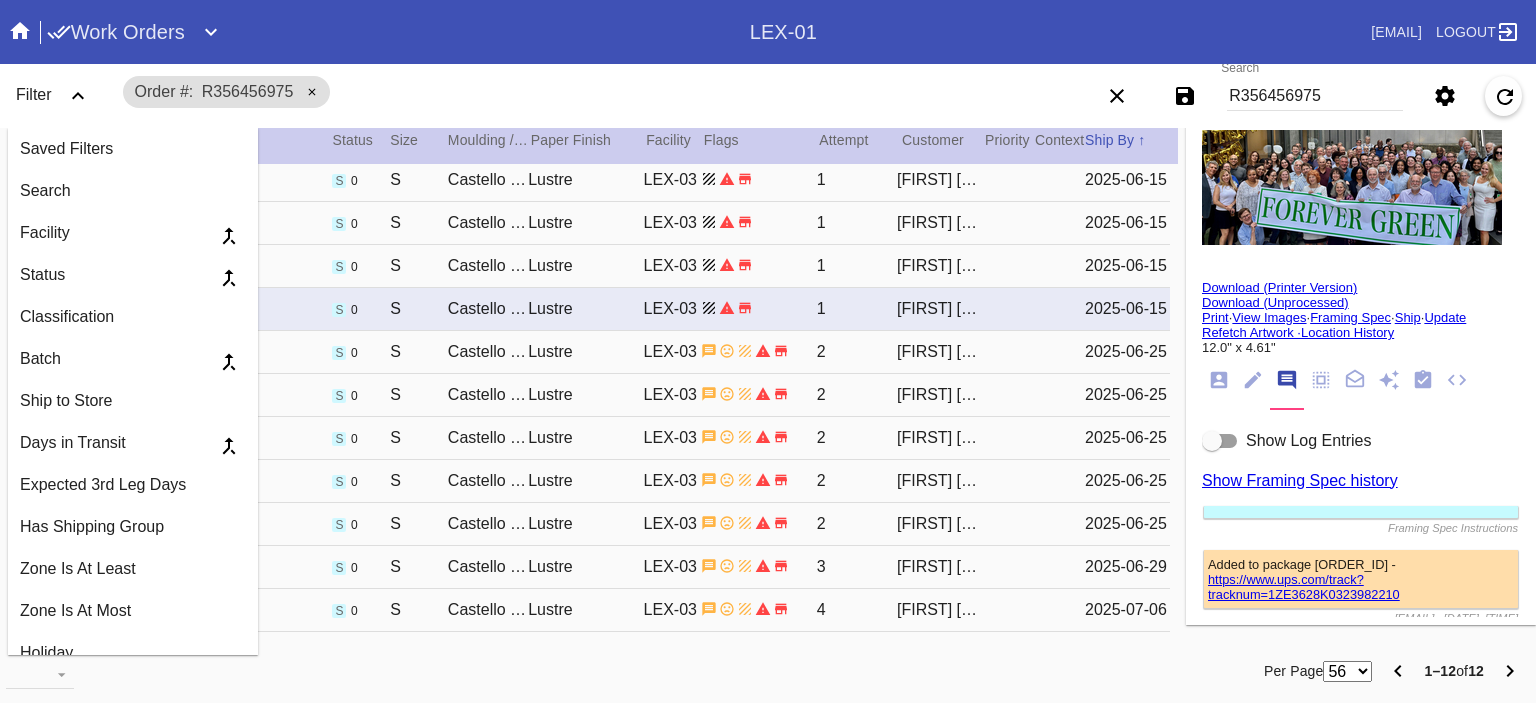 click on "Filter" at bounding box center (60, 96) 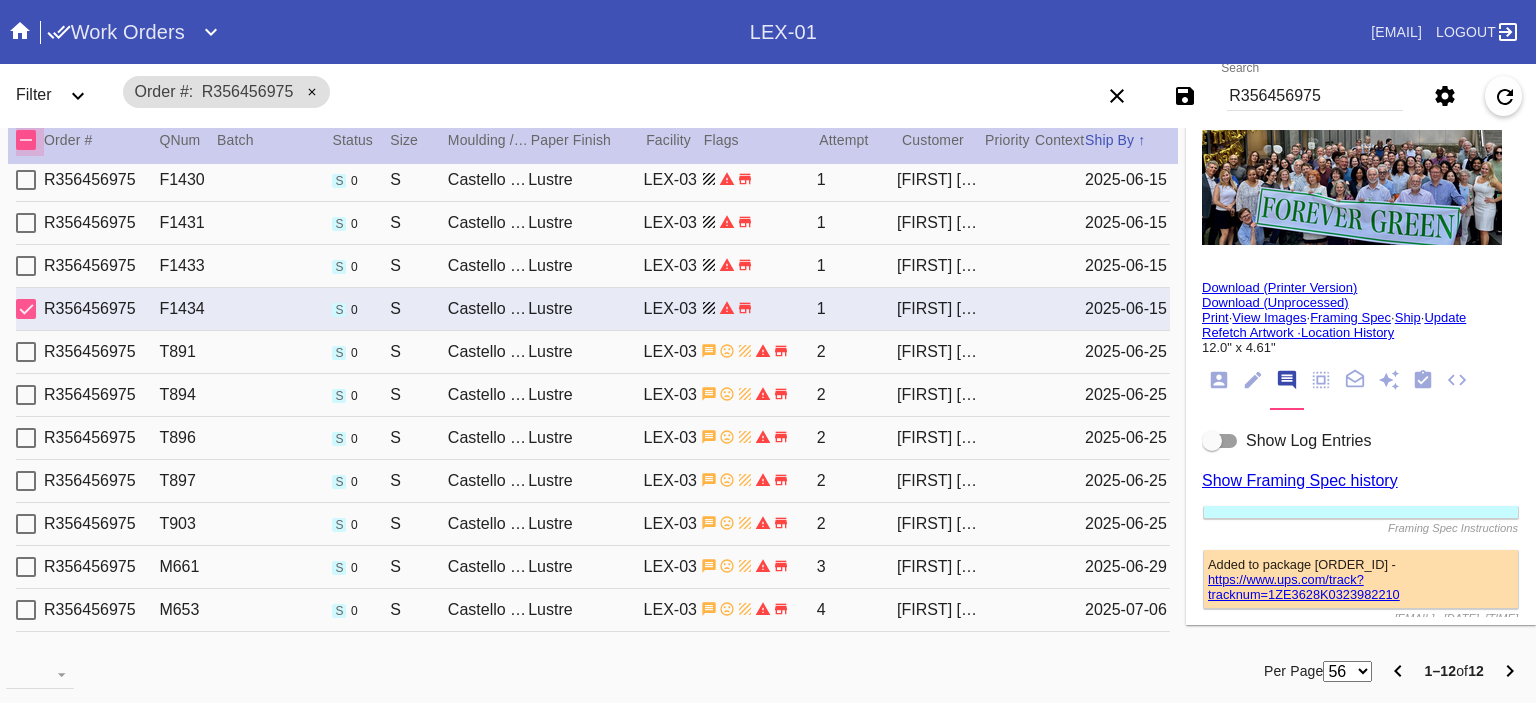 click at bounding box center (26, 140) 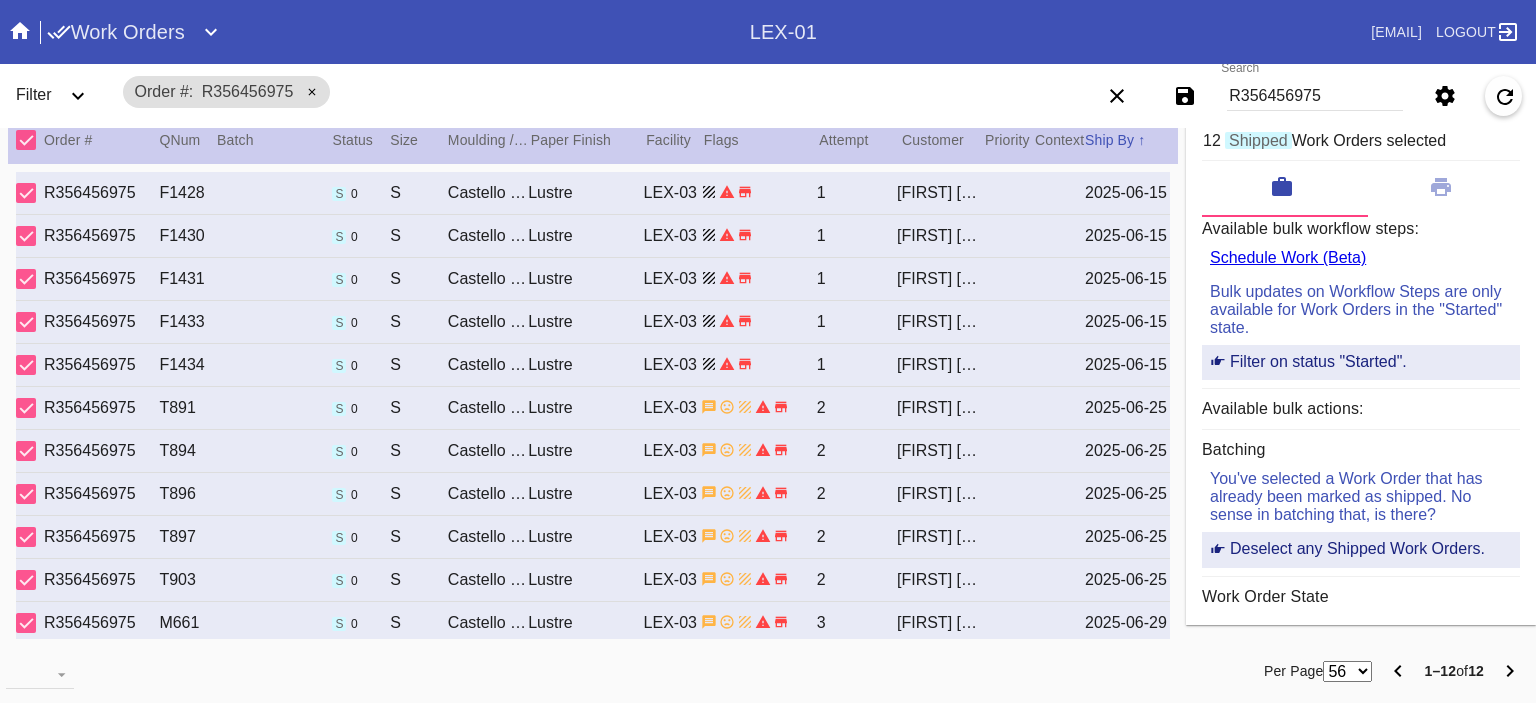 scroll, scrollTop: 58, scrollLeft: 0, axis: vertical 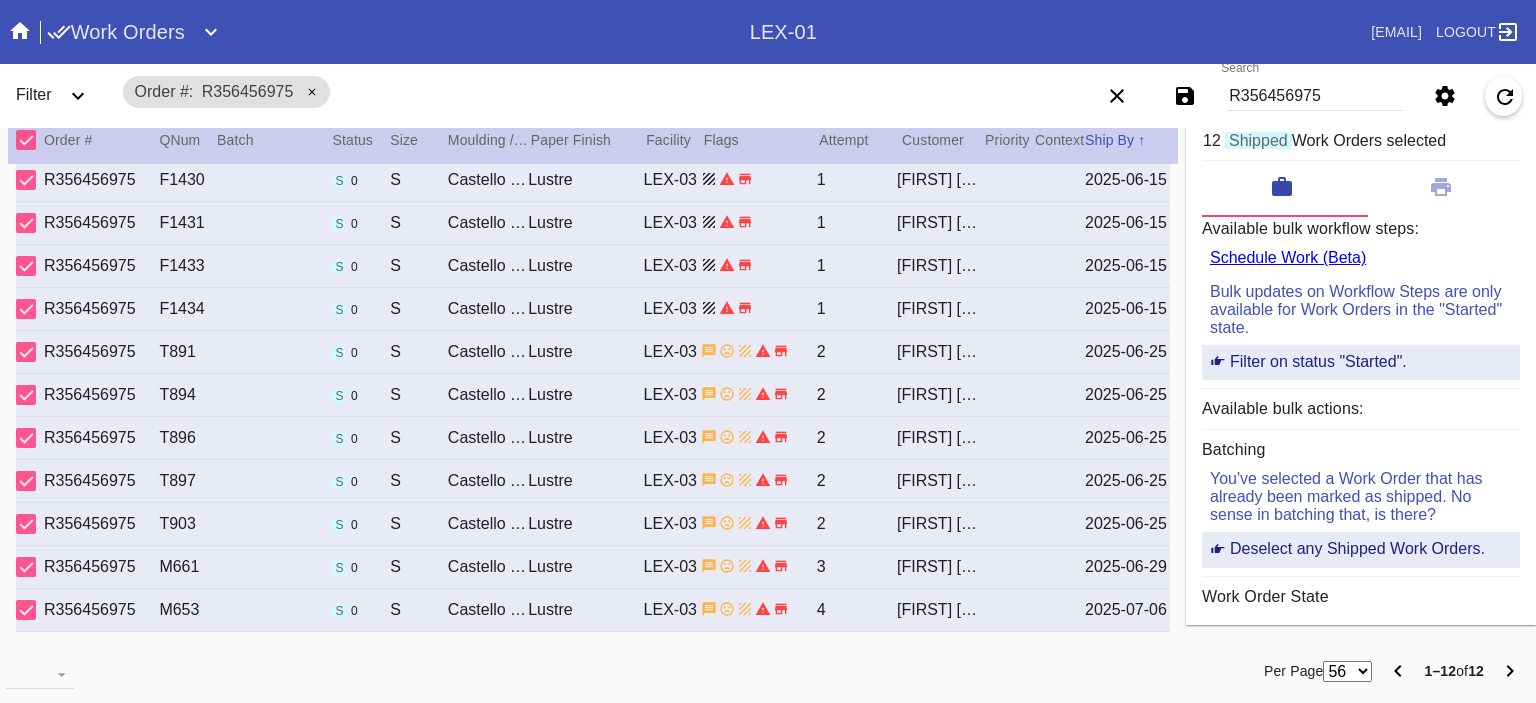 click on "Order #
[ORDER_ID]" at bounding box center [562, 92] 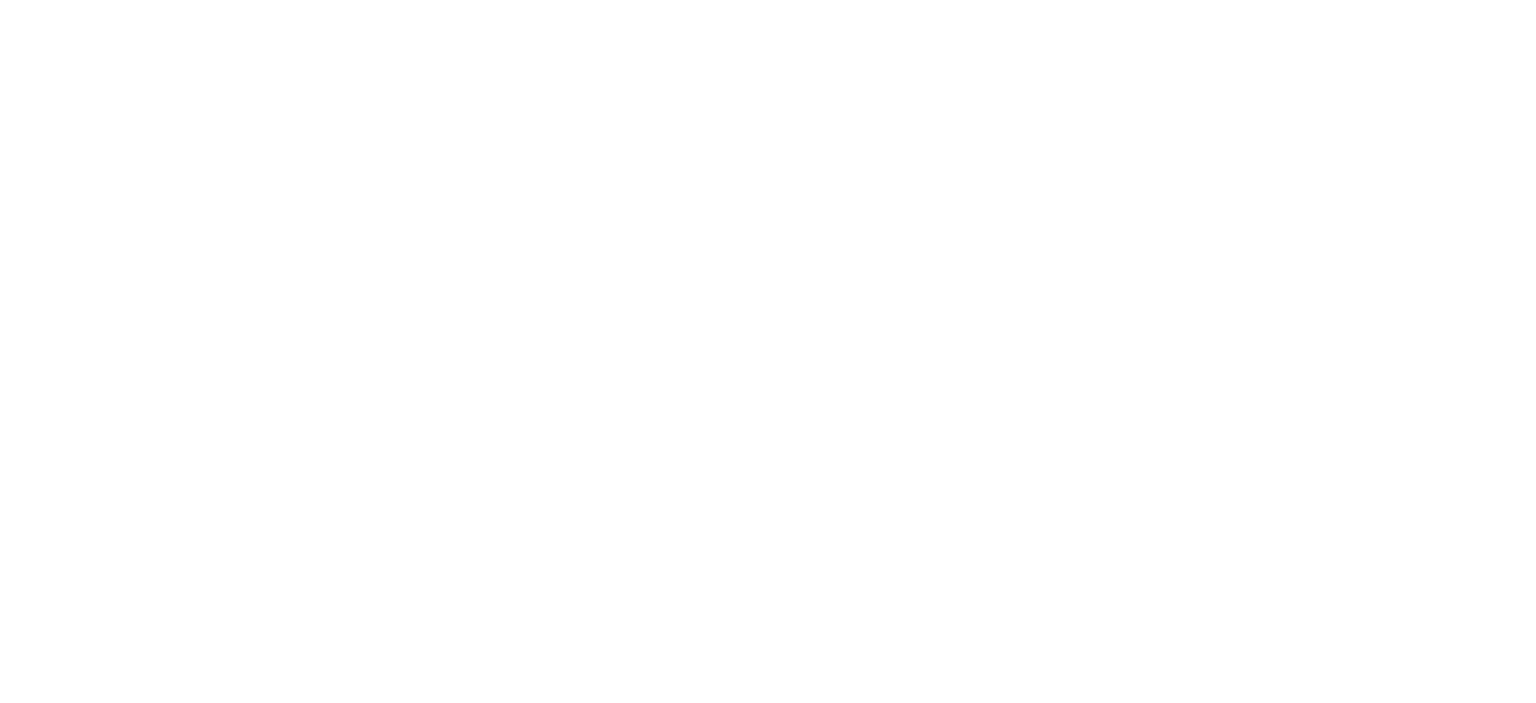 scroll, scrollTop: 0, scrollLeft: 0, axis: both 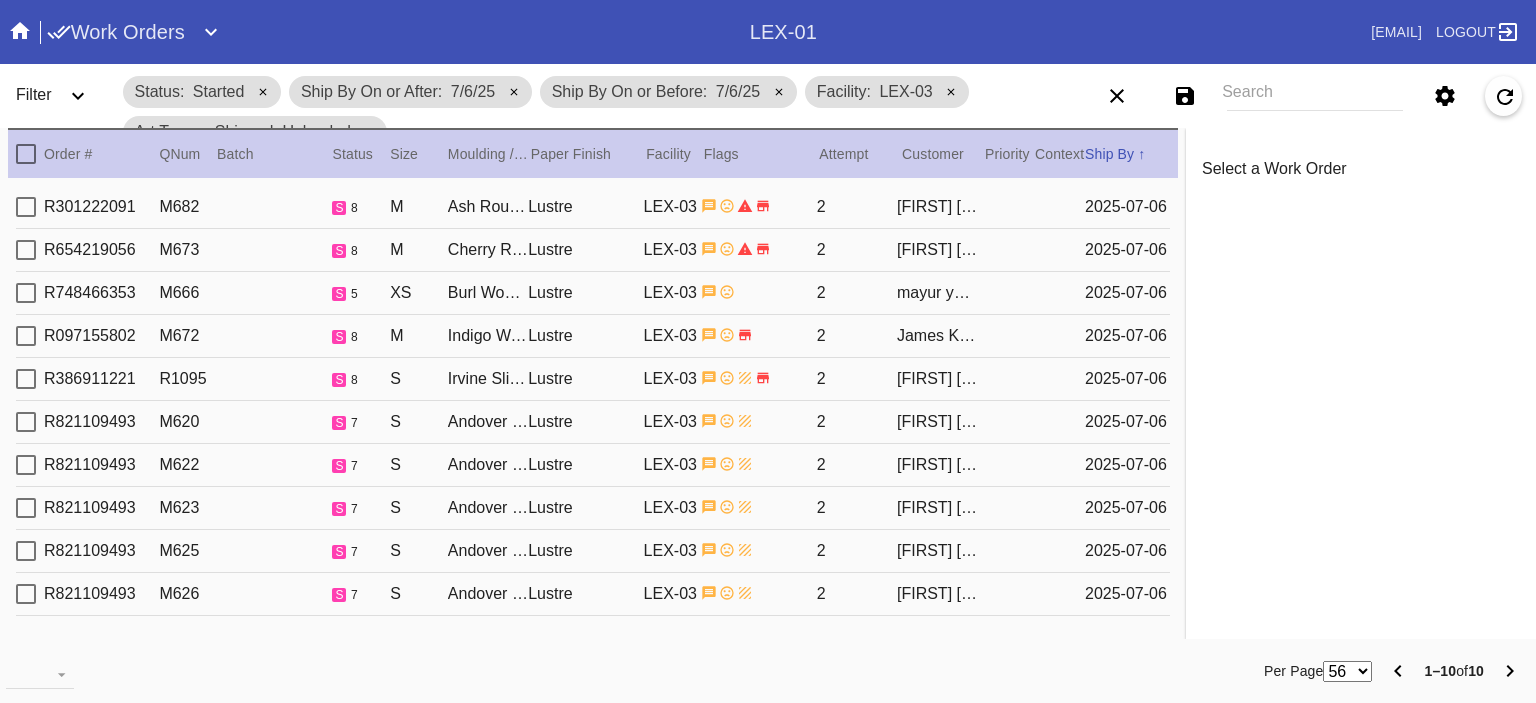 click on "[ORDER_ID] [ORDER_ID] s   8 M Ash Round / Dove White Lustre LEX-03 2 [FIRST] [LAST]
[DATE]" at bounding box center (593, 207) 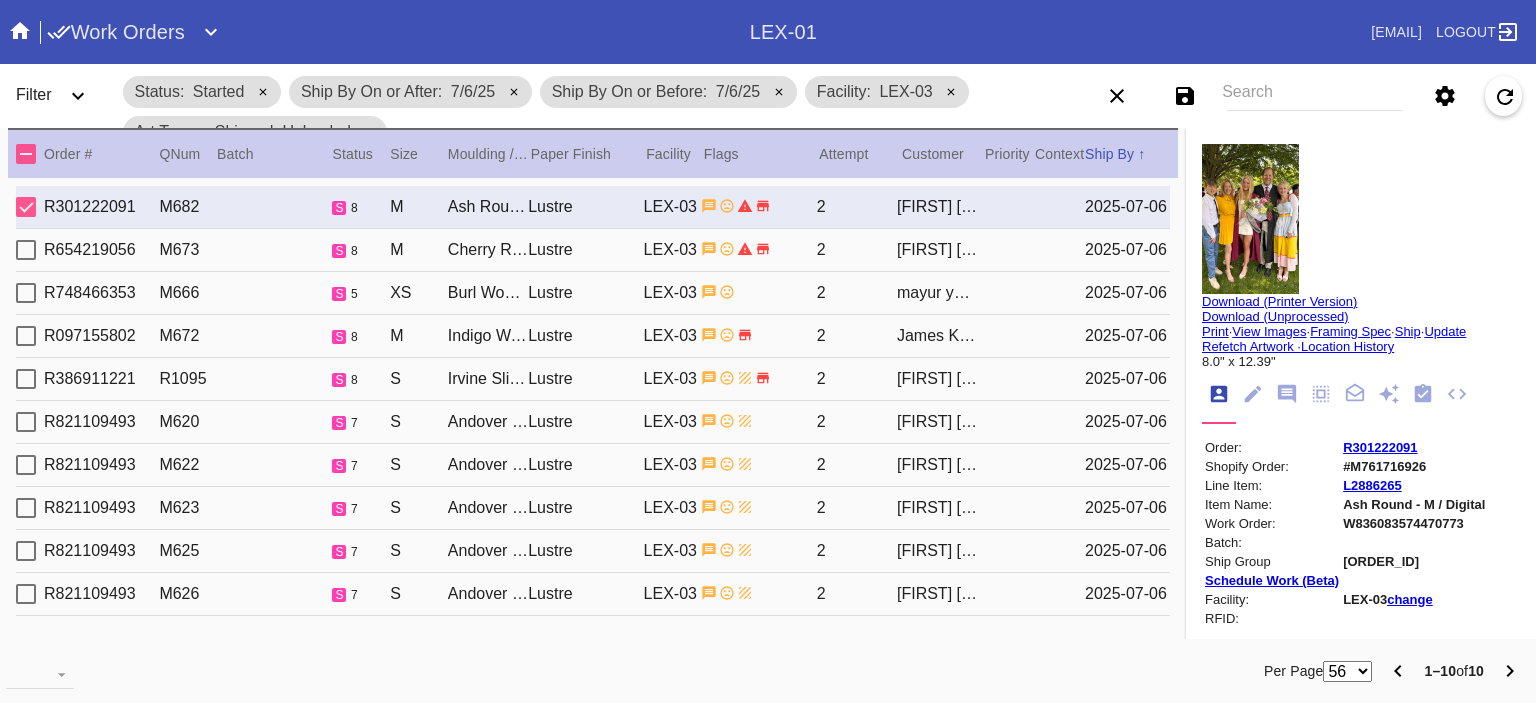 click on "2" at bounding box center [857, 207] 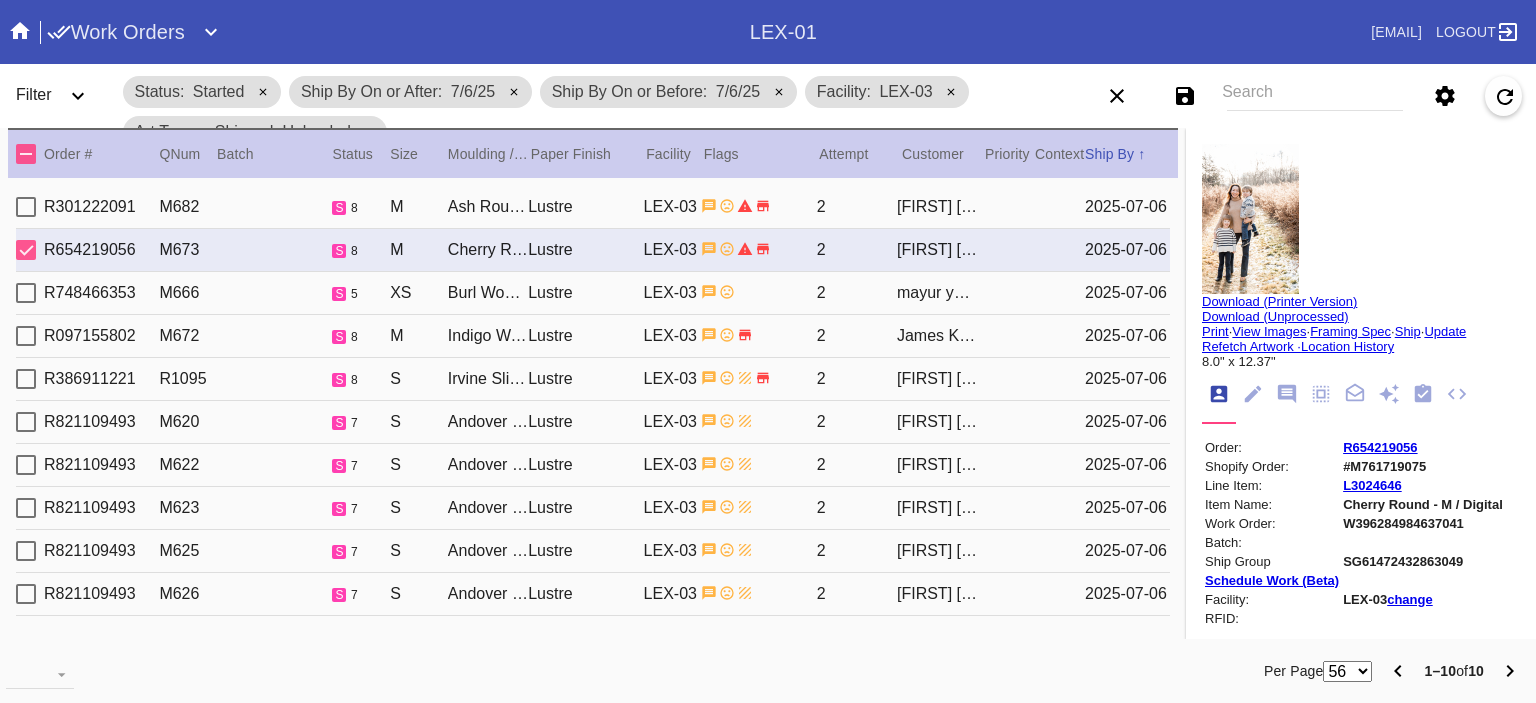 scroll, scrollTop: 14, scrollLeft: 0, axis: vertical 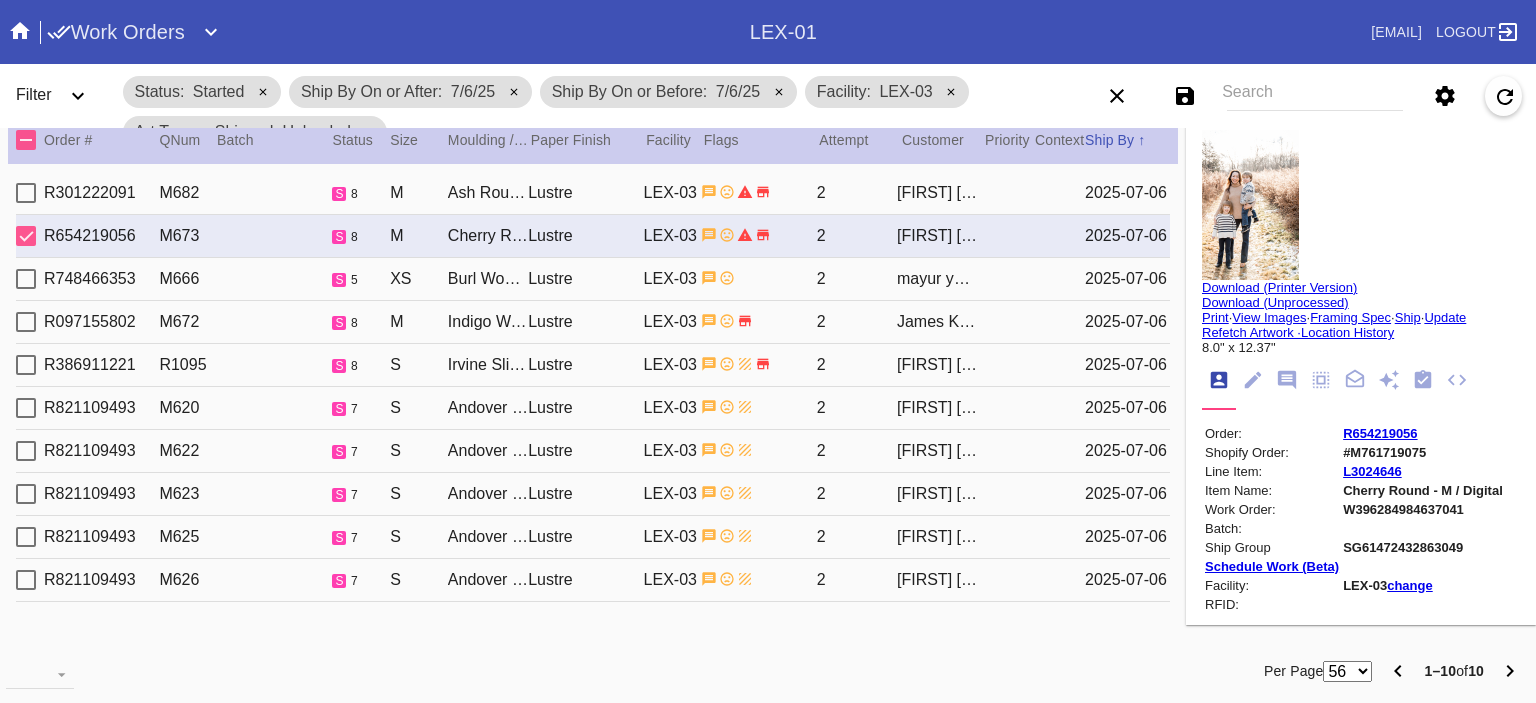 click on "[ORDER_ID] [ORDER_ID] s   5 XS Burl Wood Small Tabletop Frame / No Mat Lustre LEX-03 2 [FIRST] [LAST]
[DATE]" at bounding box center [593, 279] 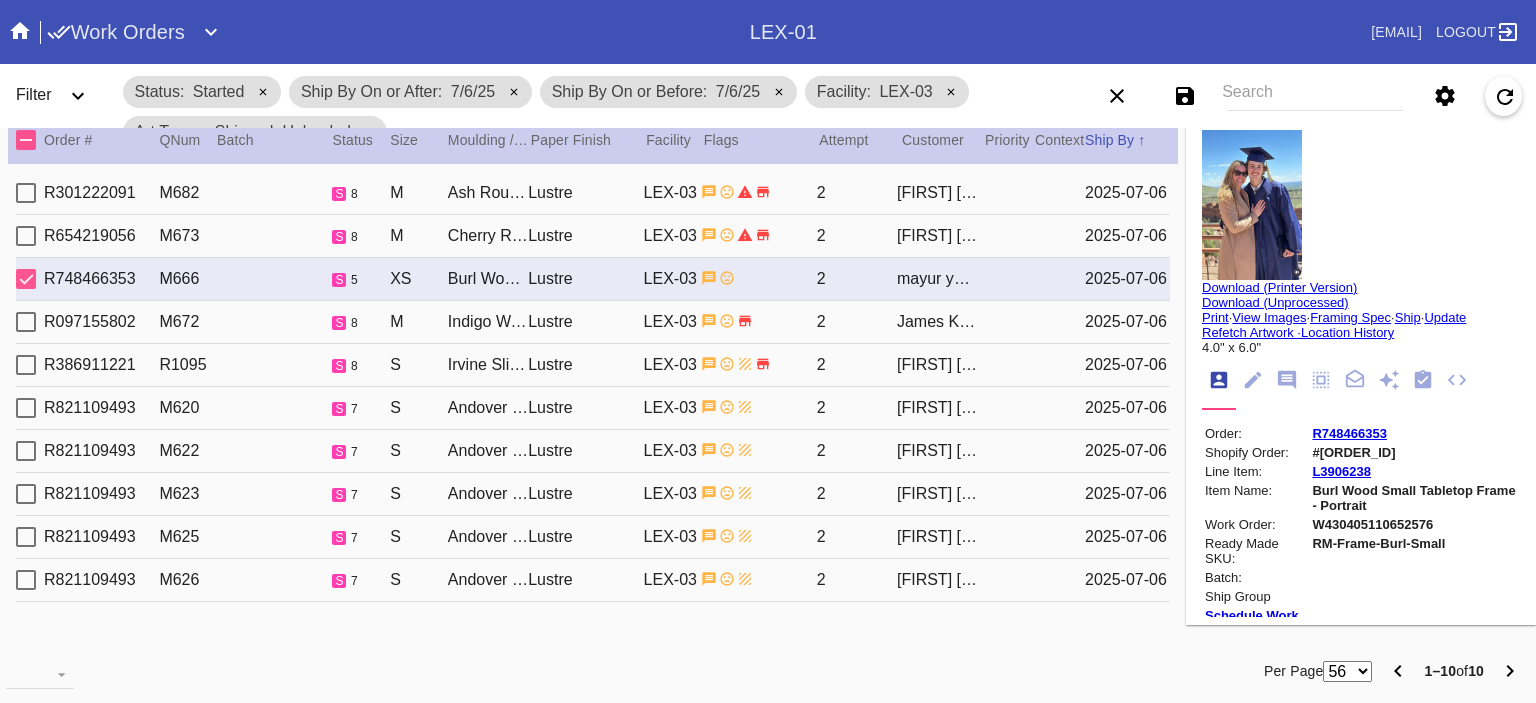 click on "R097155802 M672 s   8 M Indigo Walnut Round / Dove White Lustre LEX-03 2 James Kemmer
2025-07-06" at bounding box center (593, 322) 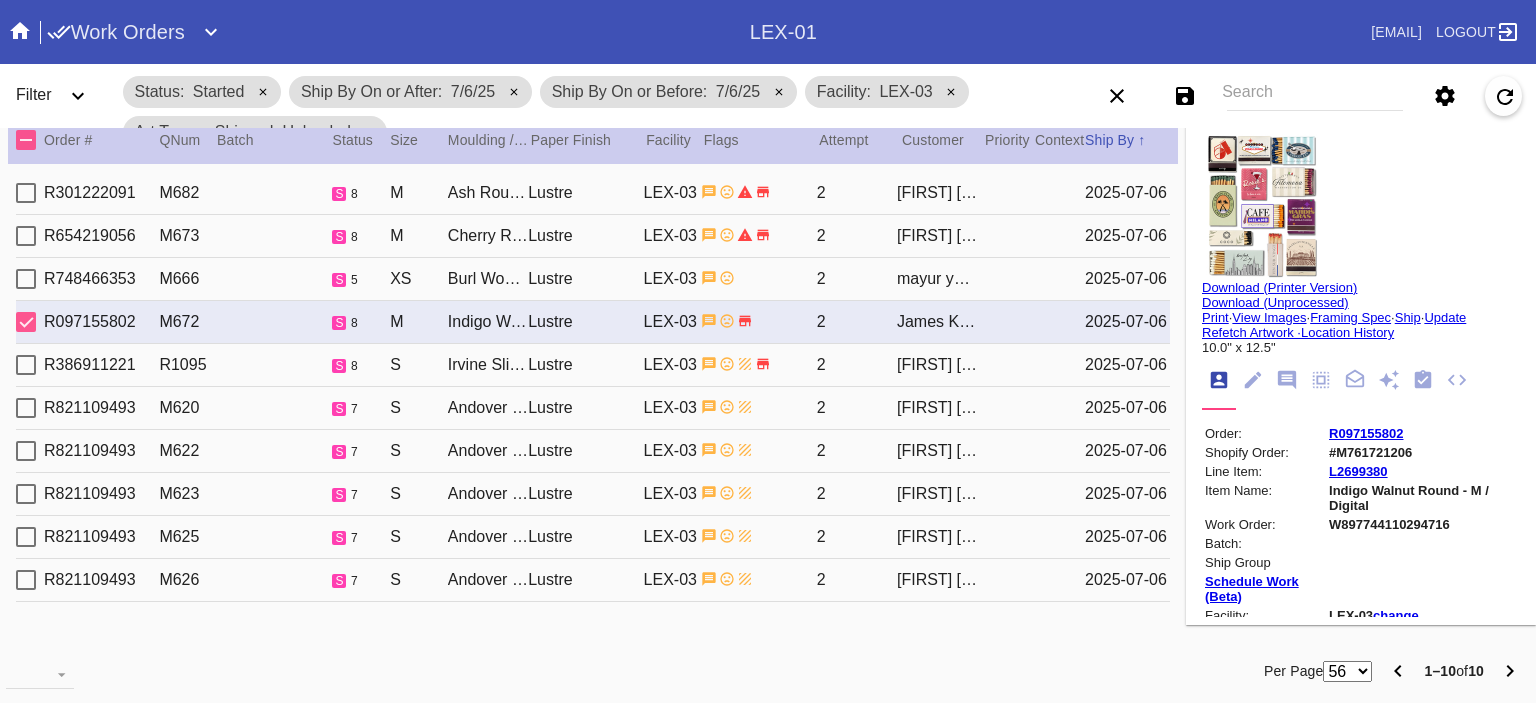 click at bounding box center [758, 192] 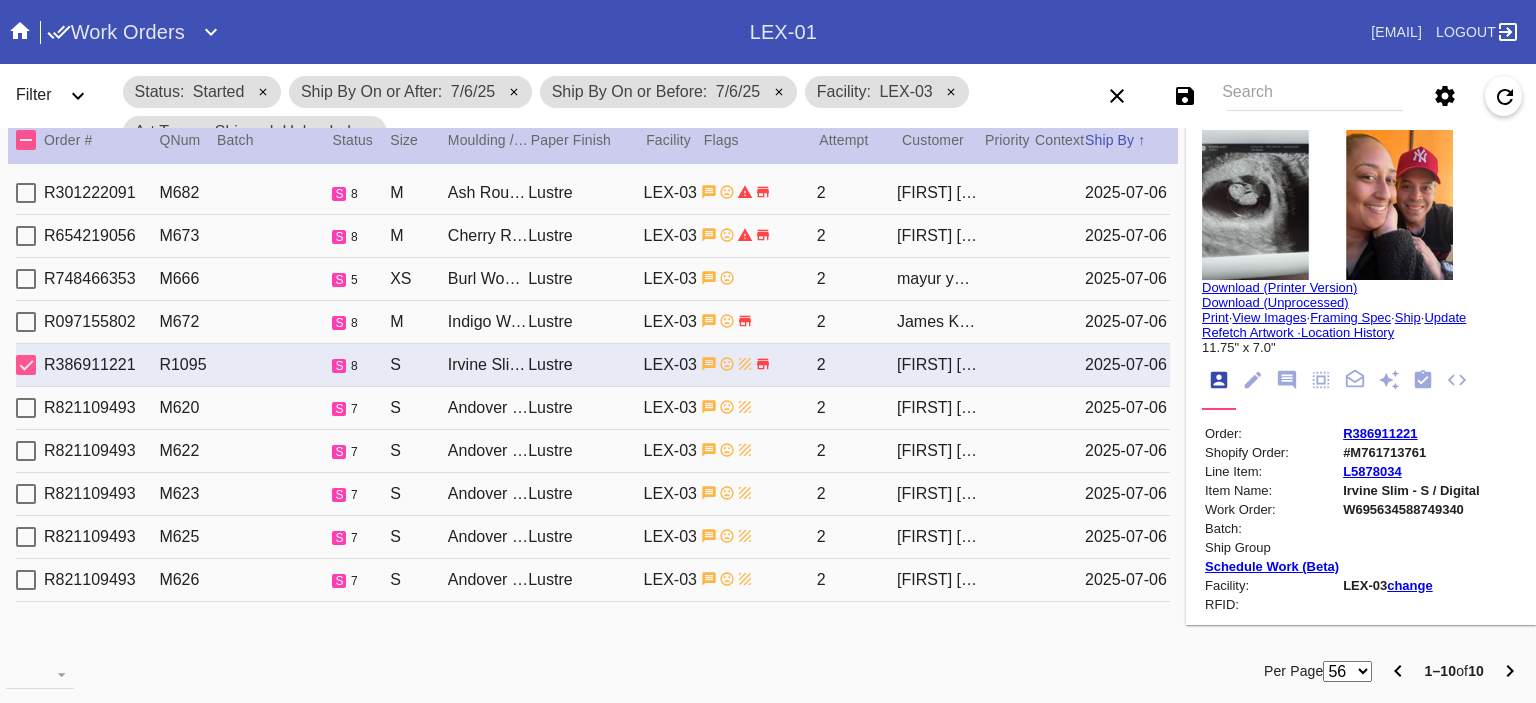 click at bounding box center [758, 192] 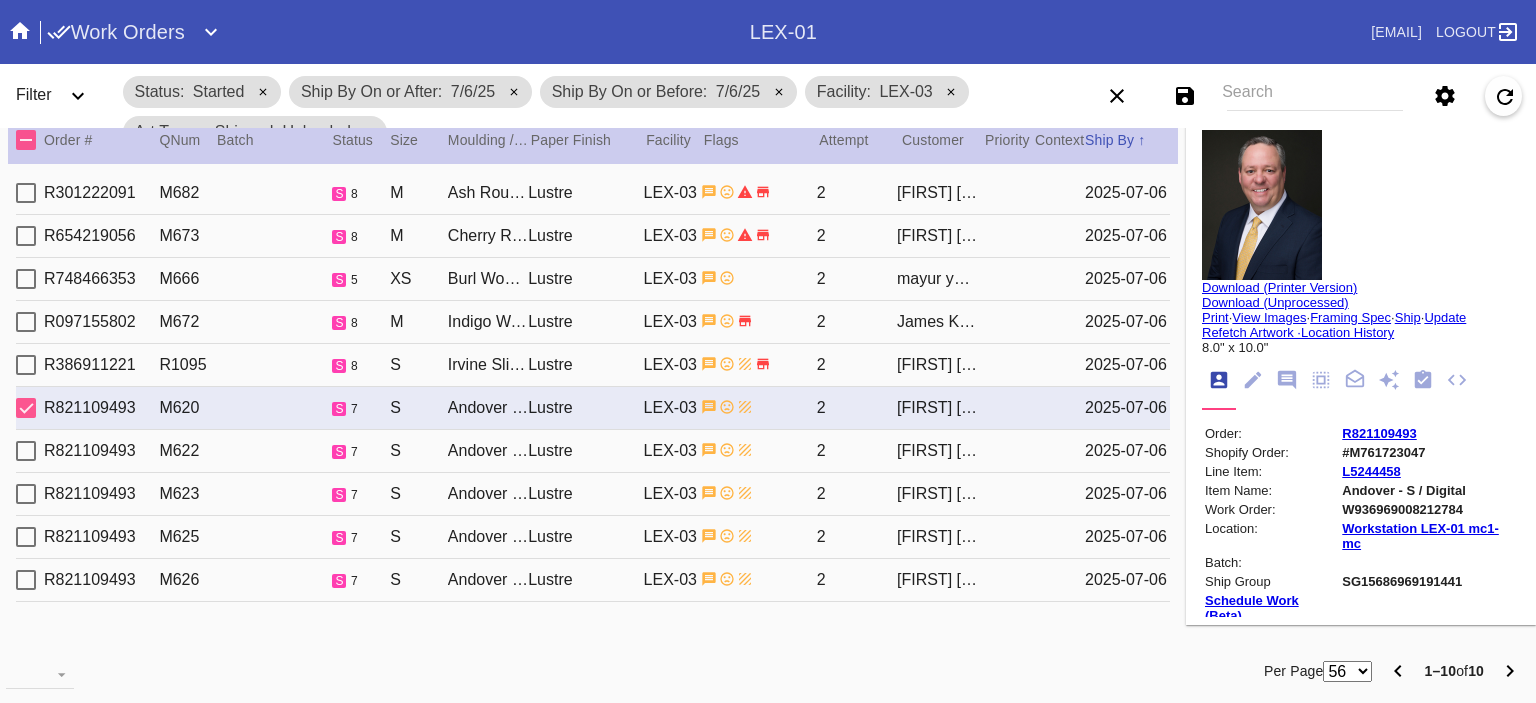click on "R821109493 M622 s   7 S Andover / Digital White Lustre LEX-03 2 Christina Gusella
2025-07-06" at bounding box center (593, 451) 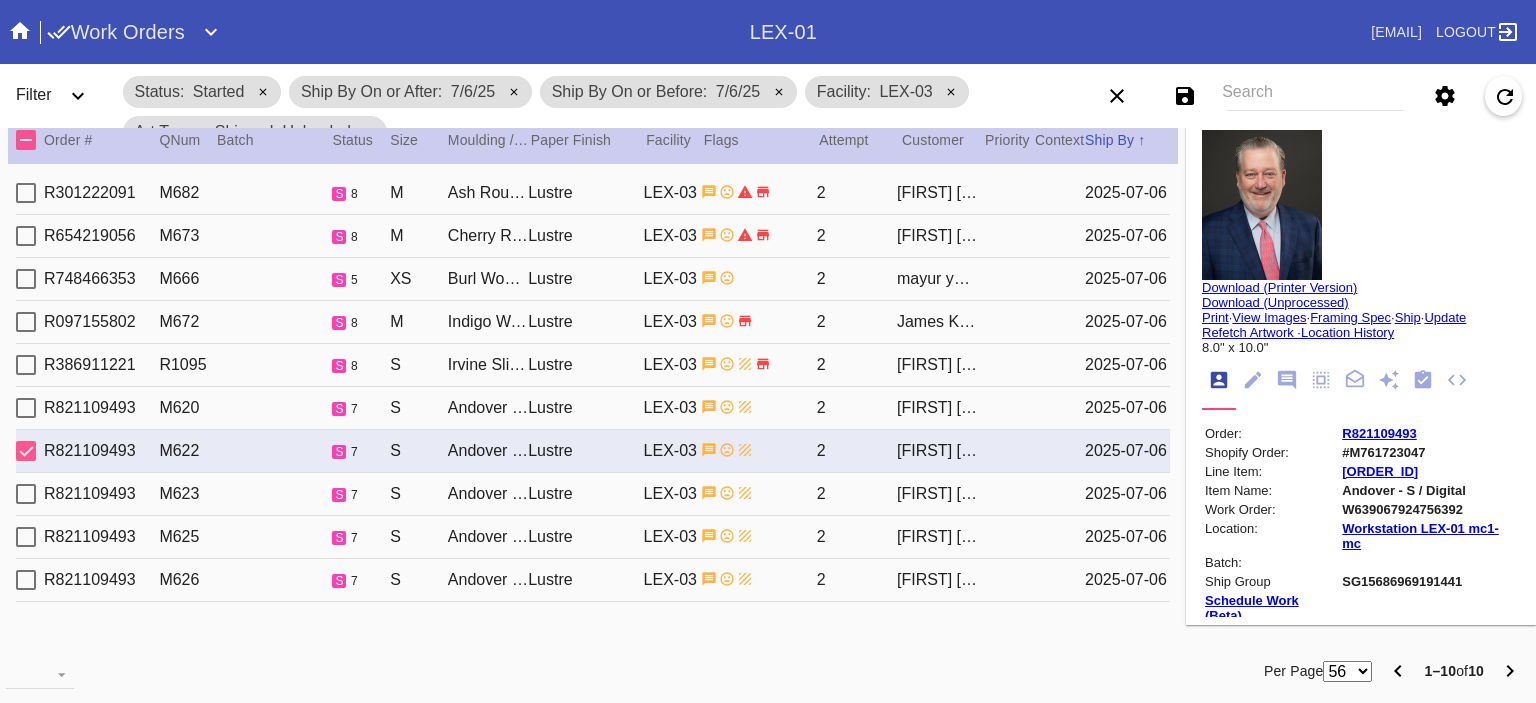 click at bounding box center [758, 192] 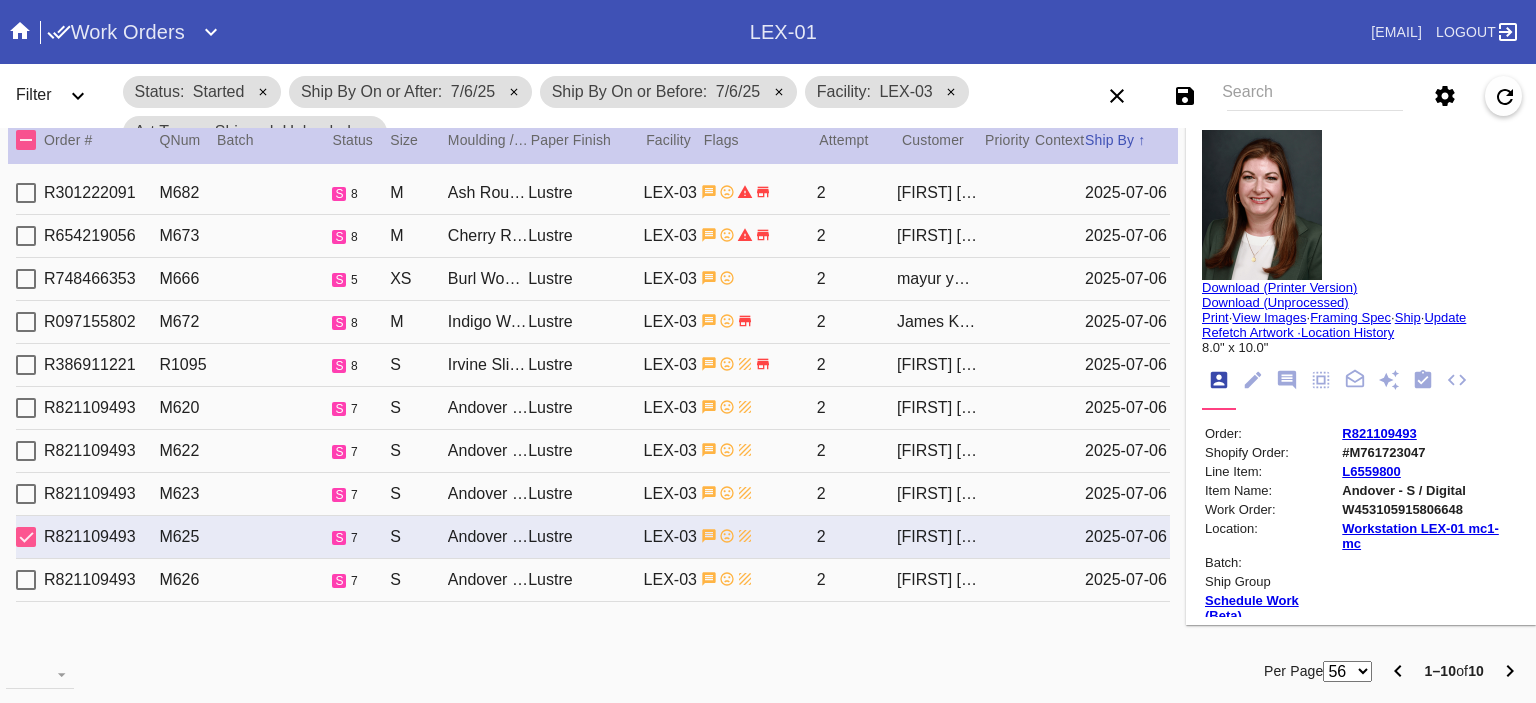 click on "R821109493 M625 s   7 S Andover / Digital White Lustre LEX-03 2 Christina Gusella
2025-07-06" at bounding box center (593, 537) 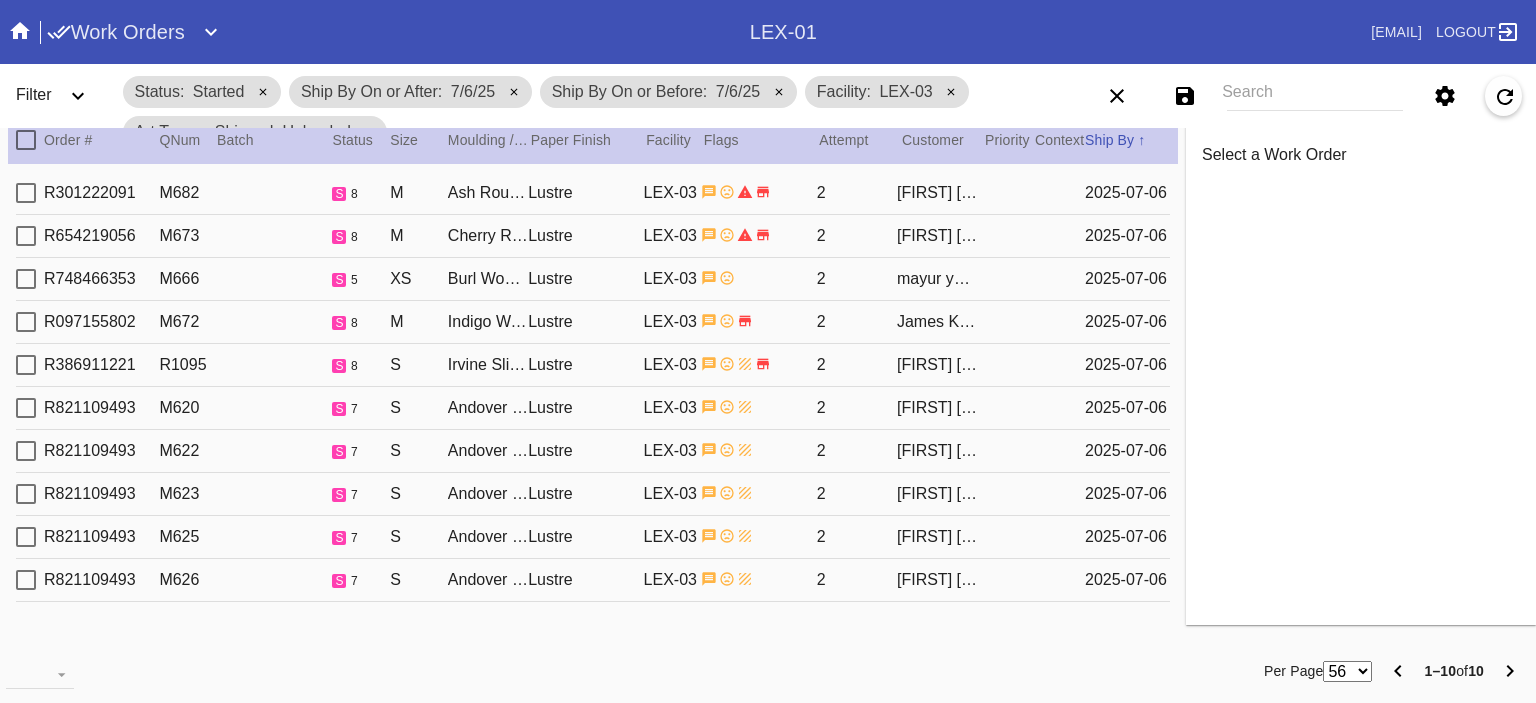 click at bounding box center (758, 192) 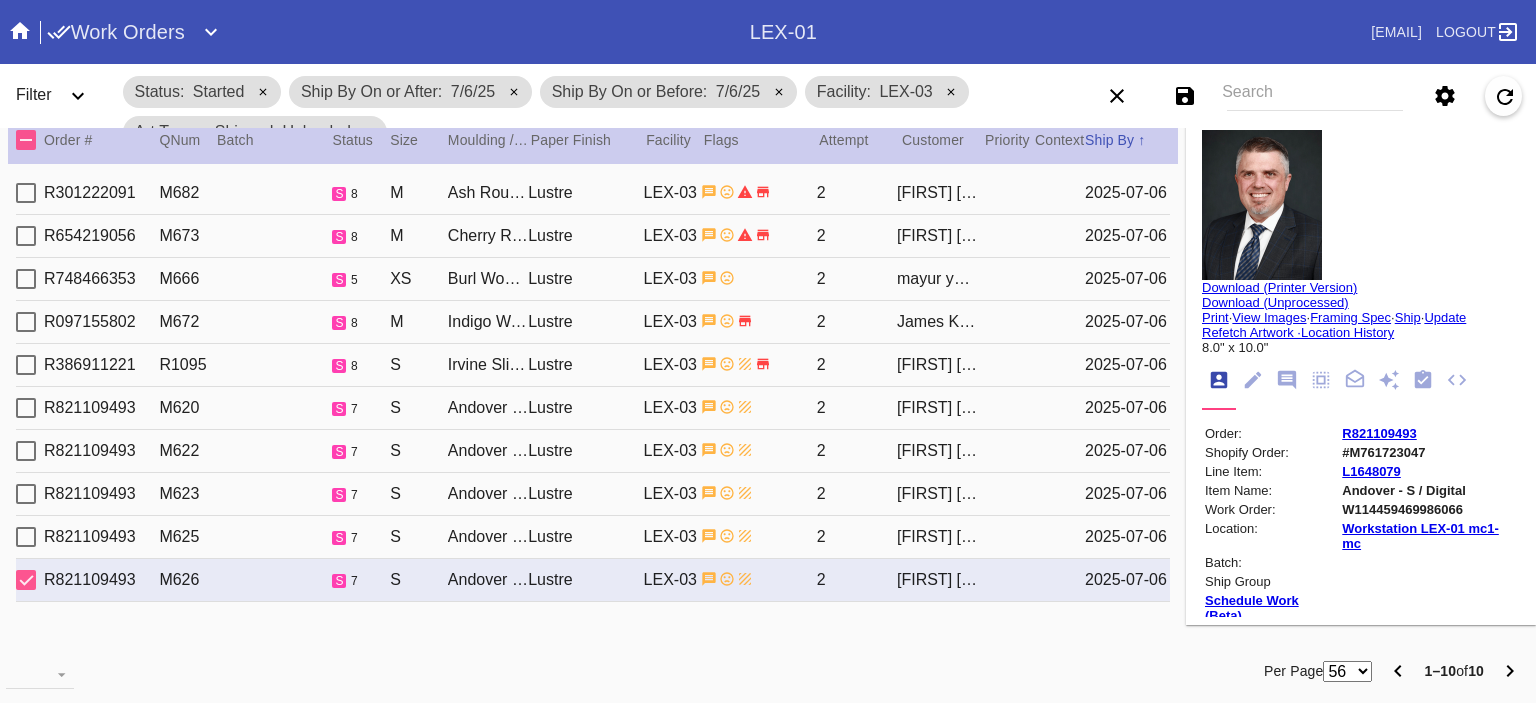 click on "R821109493 M623 s   7 S Andover / Digital White Lustre LEX-03 2 Christina Gusella
2025-07-06" at bounding box center (593, 494) 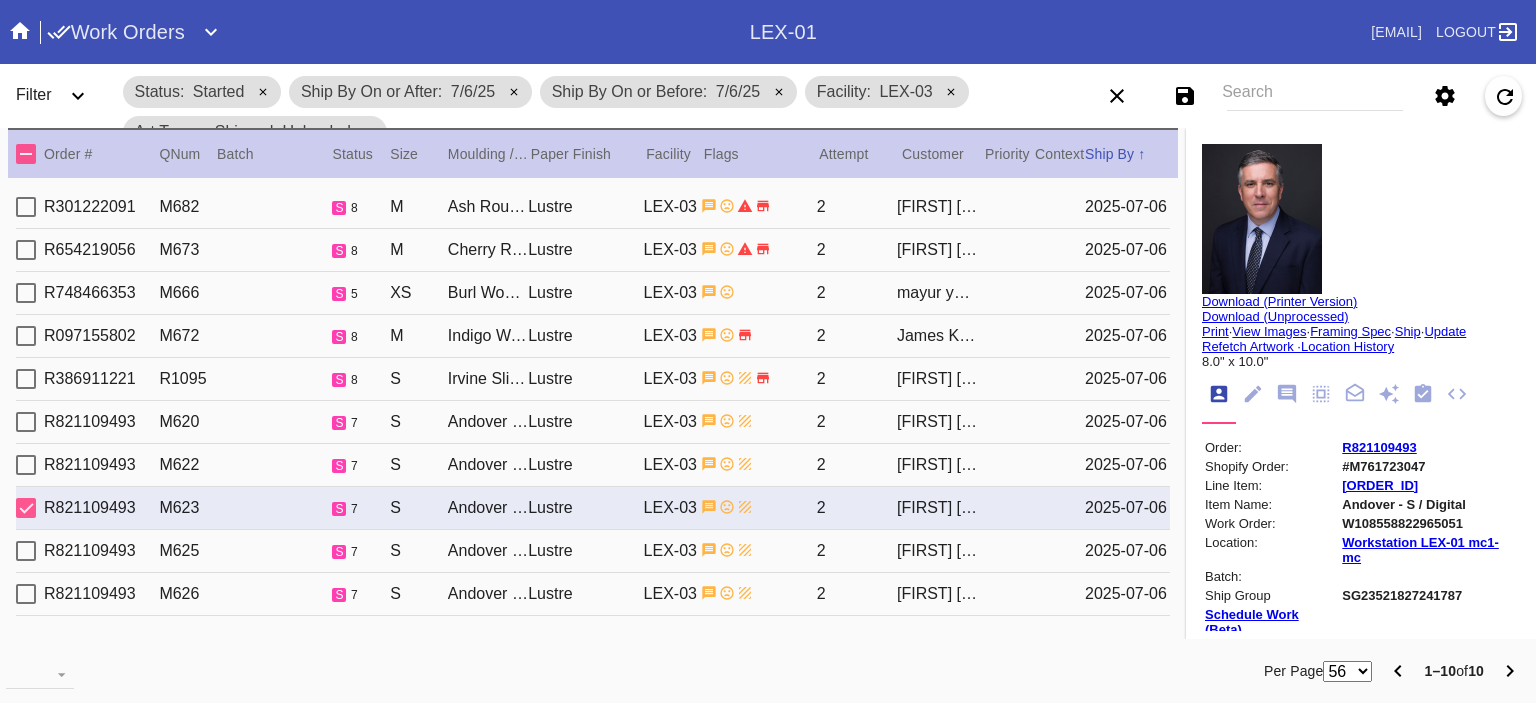 scroll, scrollTop: 14, scrollLeft: 0, axis: vertical 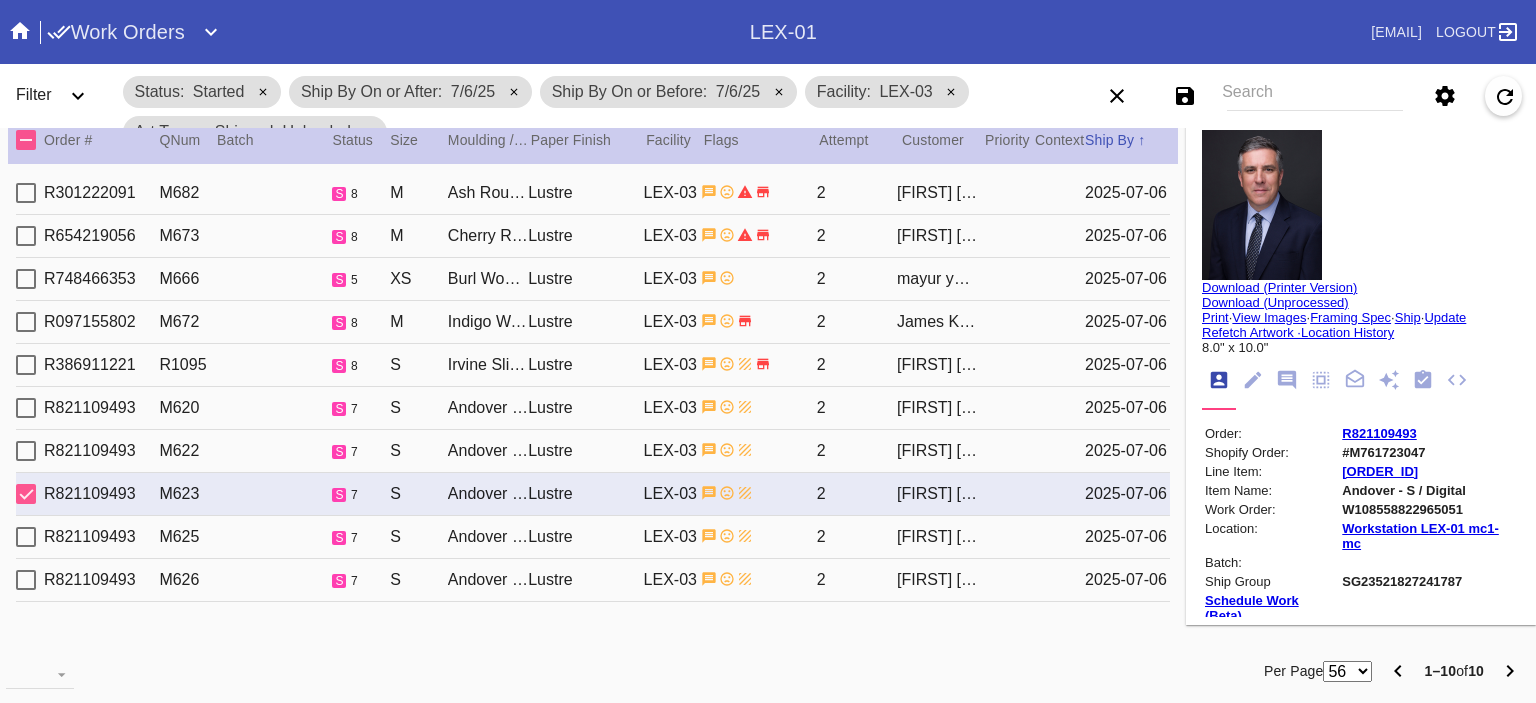 click on "Work Orders LEX-01 adalid.soto@framebridge.com Logout" at bounding box center (768, 32) 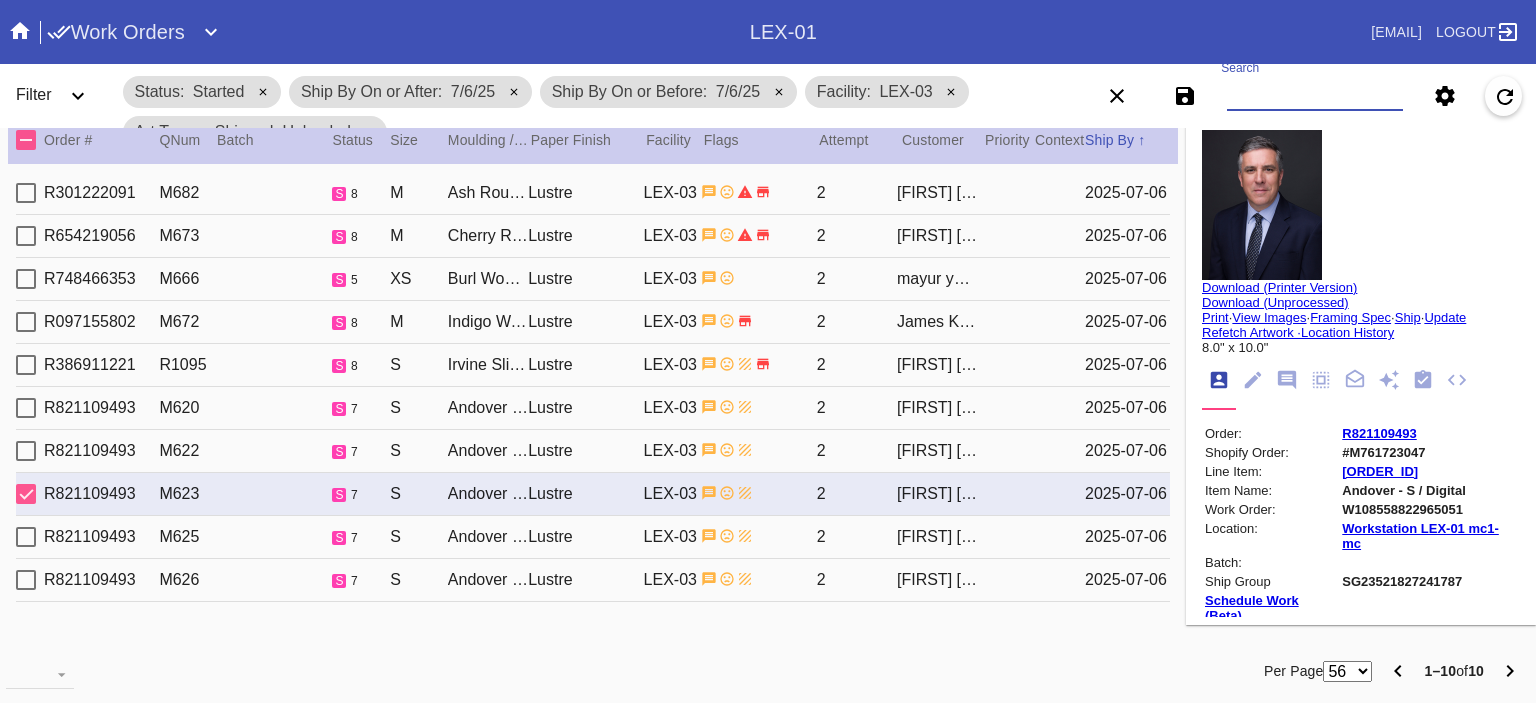 click on "Search" at bounding box center [1315, 96] 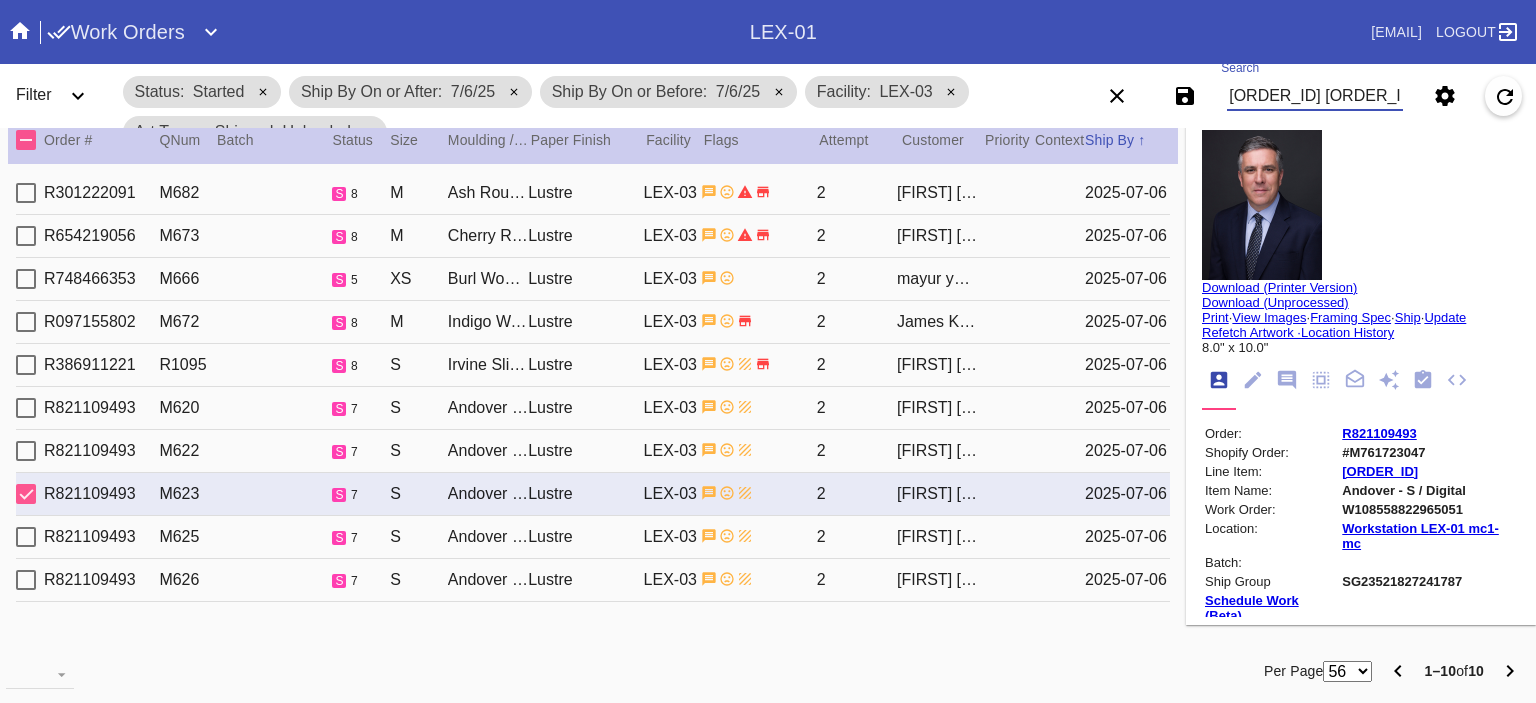 scroll, scrollTop: 0, scrollLeft: 3380, axis: horizontal 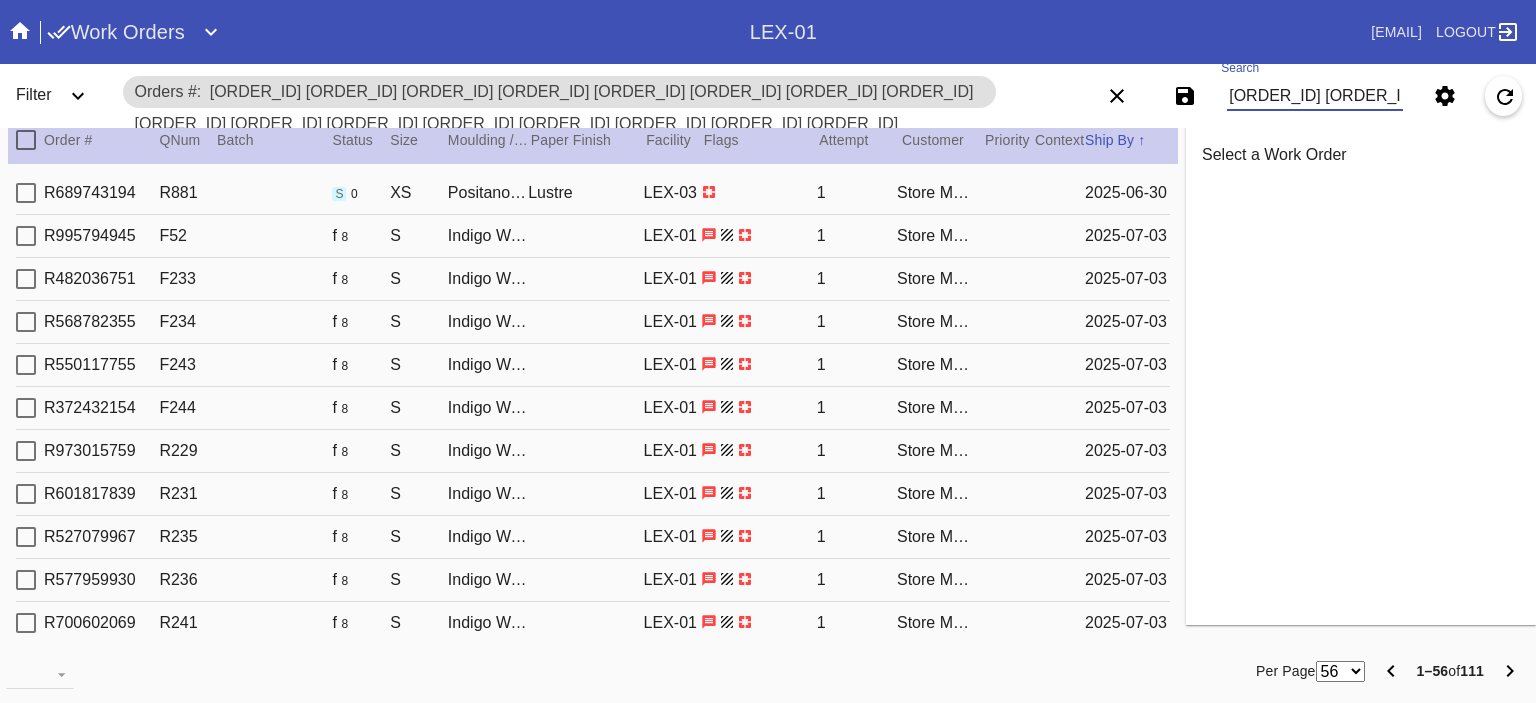 click on "R973015759 R601817839 R527079967 R151346553 R753318742 R577959930 R700602069 R689743194 R733803299 R854846347 R728572890 R482036751 R518723146 R215902355 R710174098 R724938772 R833318738 R091165598 R613912125 R415703217 R298990351 R158729544 R607310807 R568782355 R720998046 R497736340 R550117755 R230892532 R372432154 R741241658 R282723436 R015724644 R509898898 R475156323 R945598353 R995794945  R220849866" at bounding box center [1315, 96] 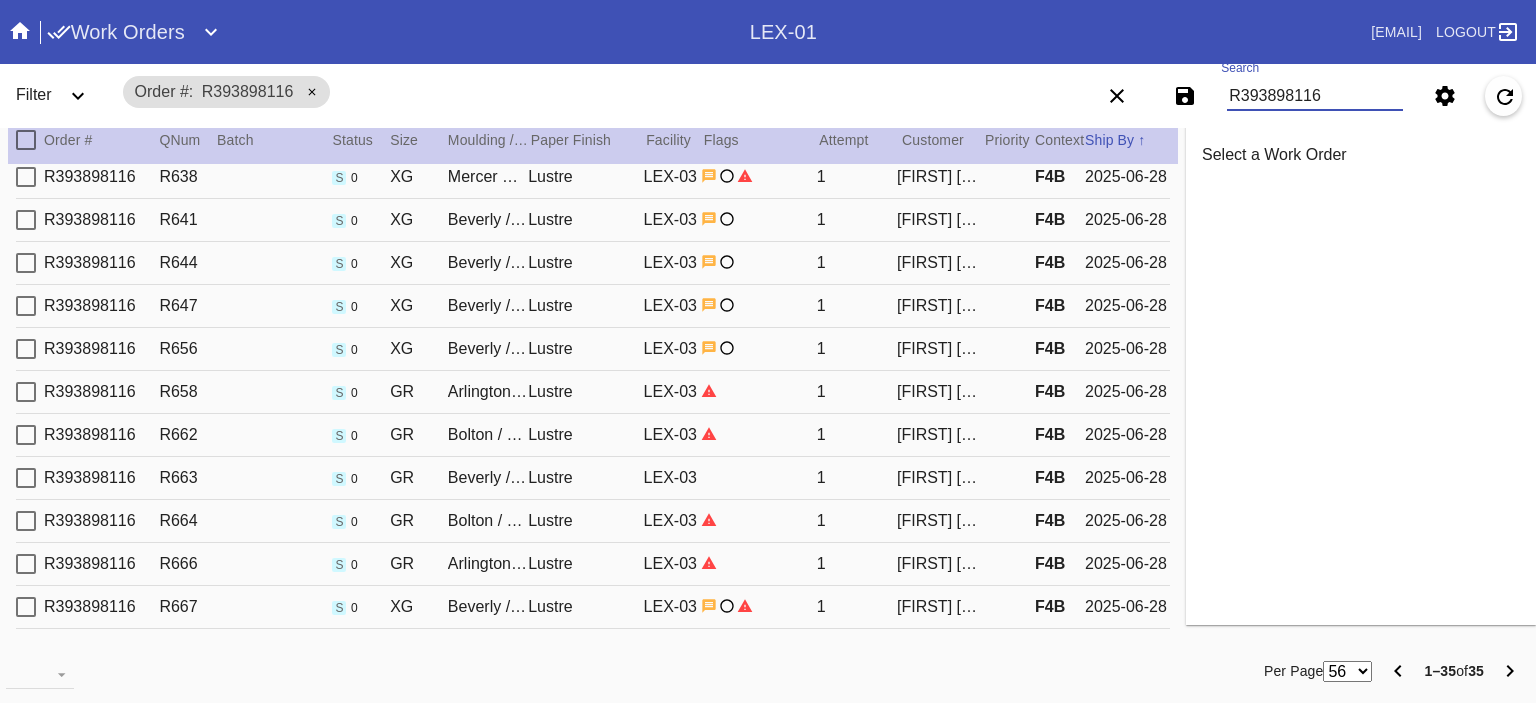 scroll, scrollTop: 0, scrollLeft: 0, axis: both 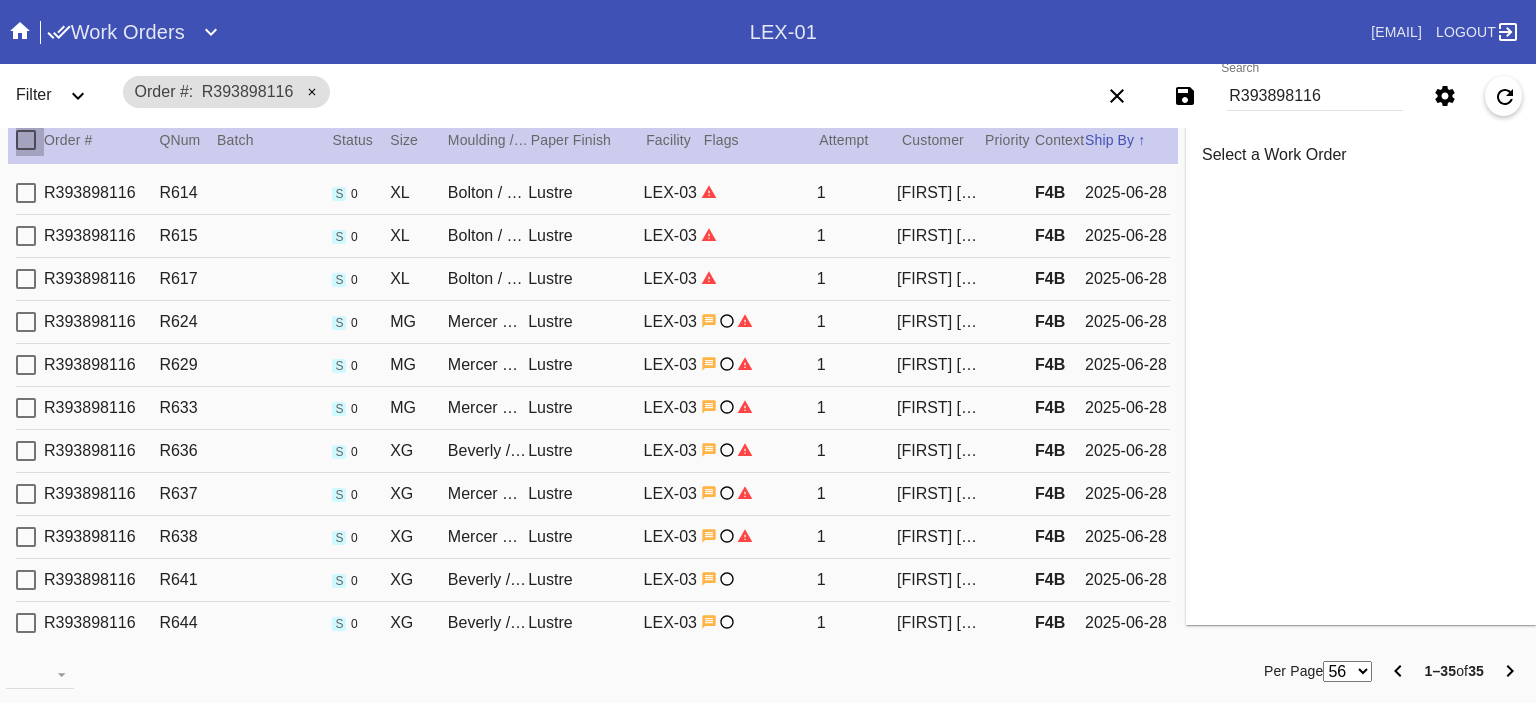 click at bounding box center [26, 140] 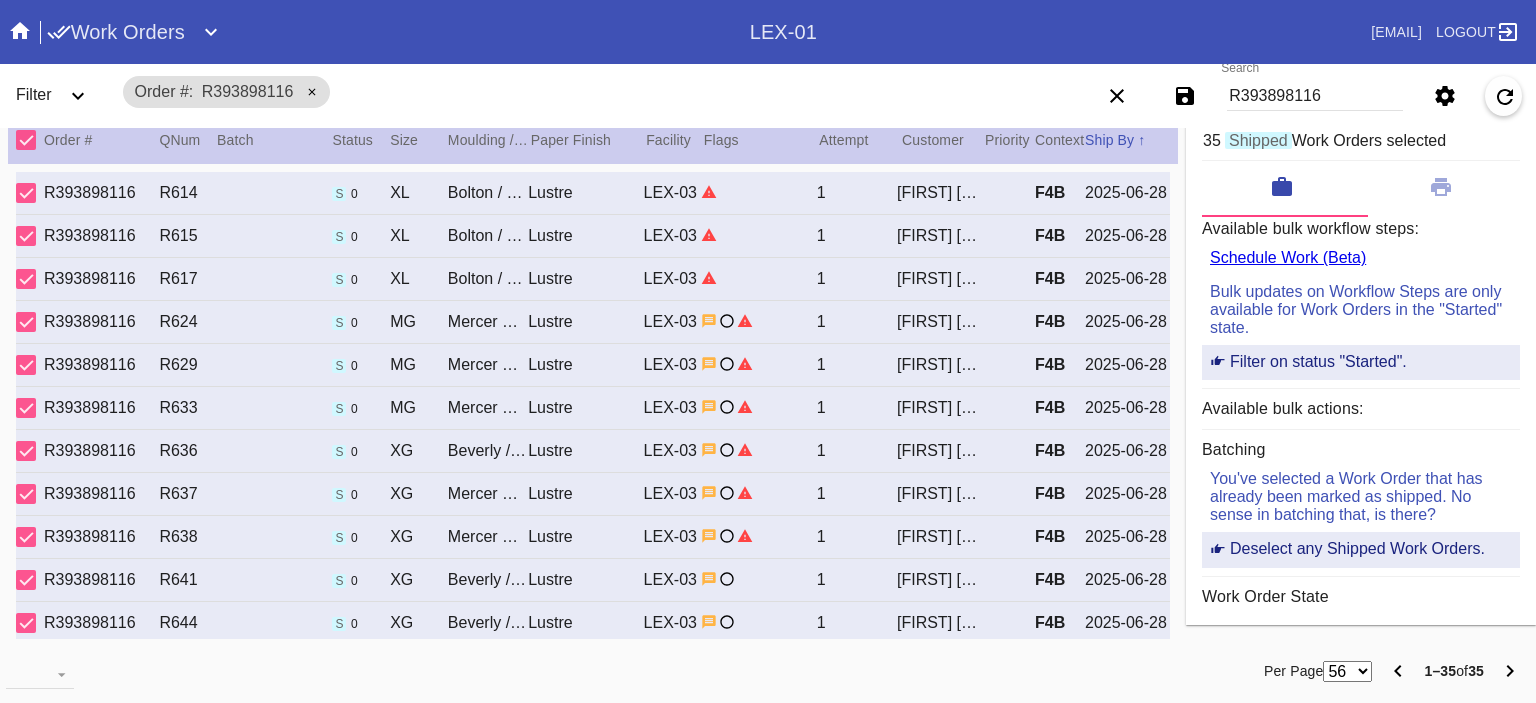 scroll, scrollTop: 0, scrollLeft: 0, axis: both 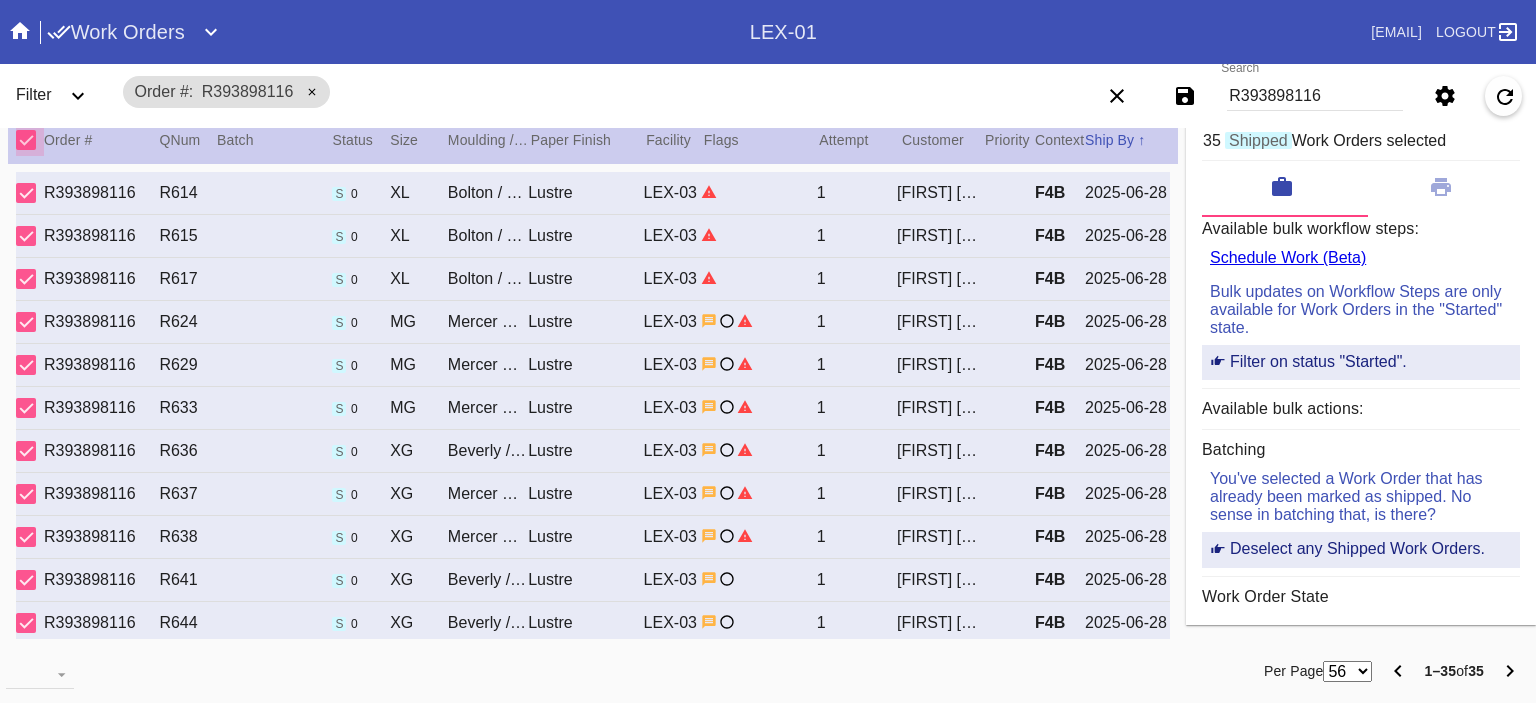 click at bounding box center [26, 140] 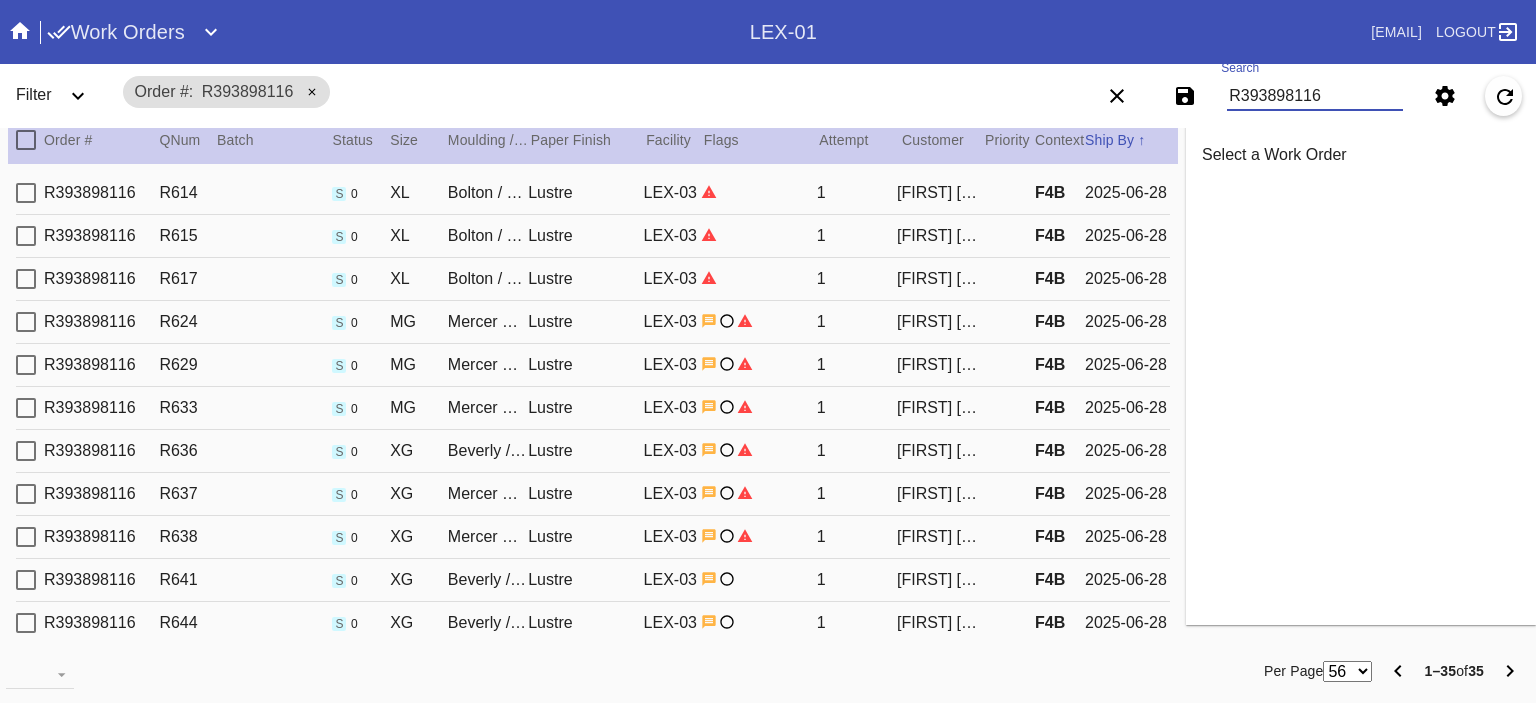 click on "R393898116" at bounding box center (1315, 96) 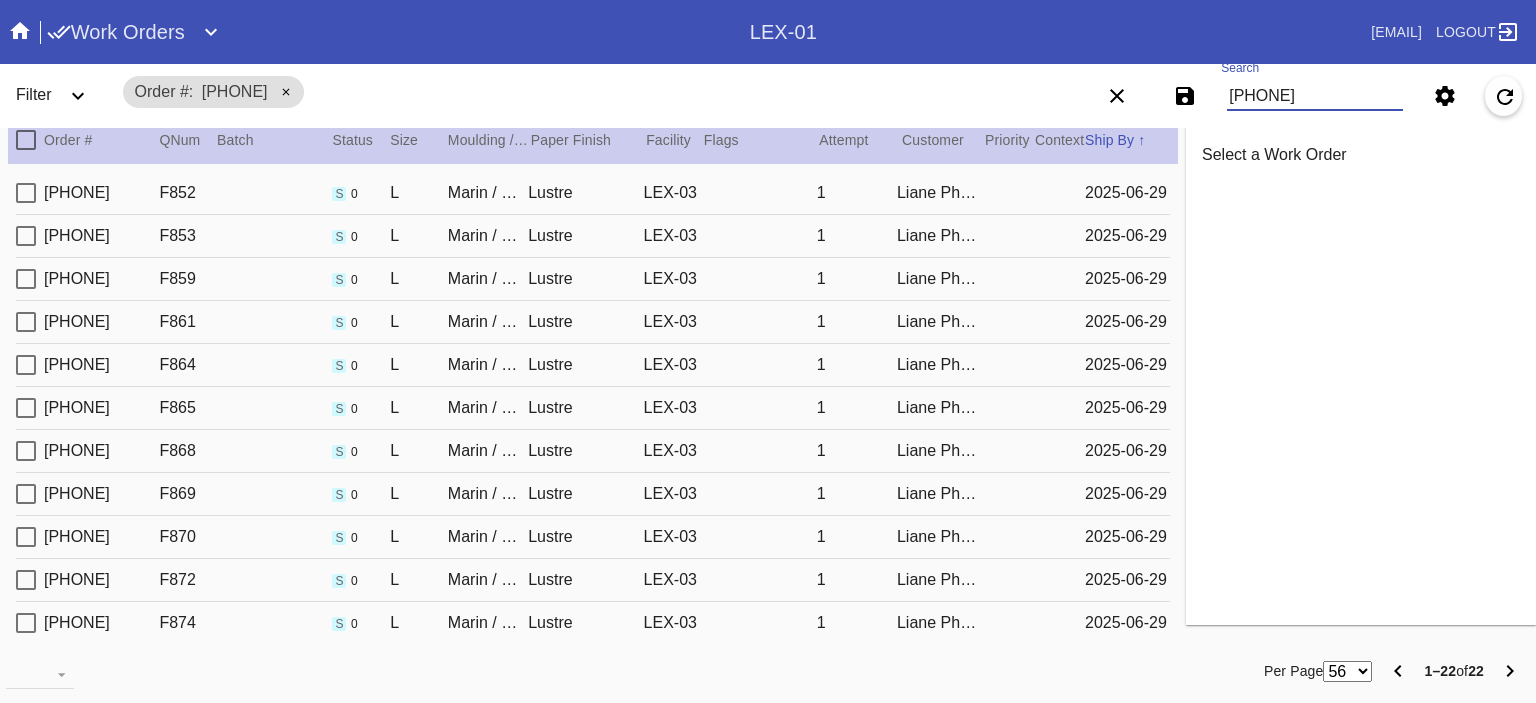 scroll, scrollTop: 490, scrollLeft: 0, axis: vertical 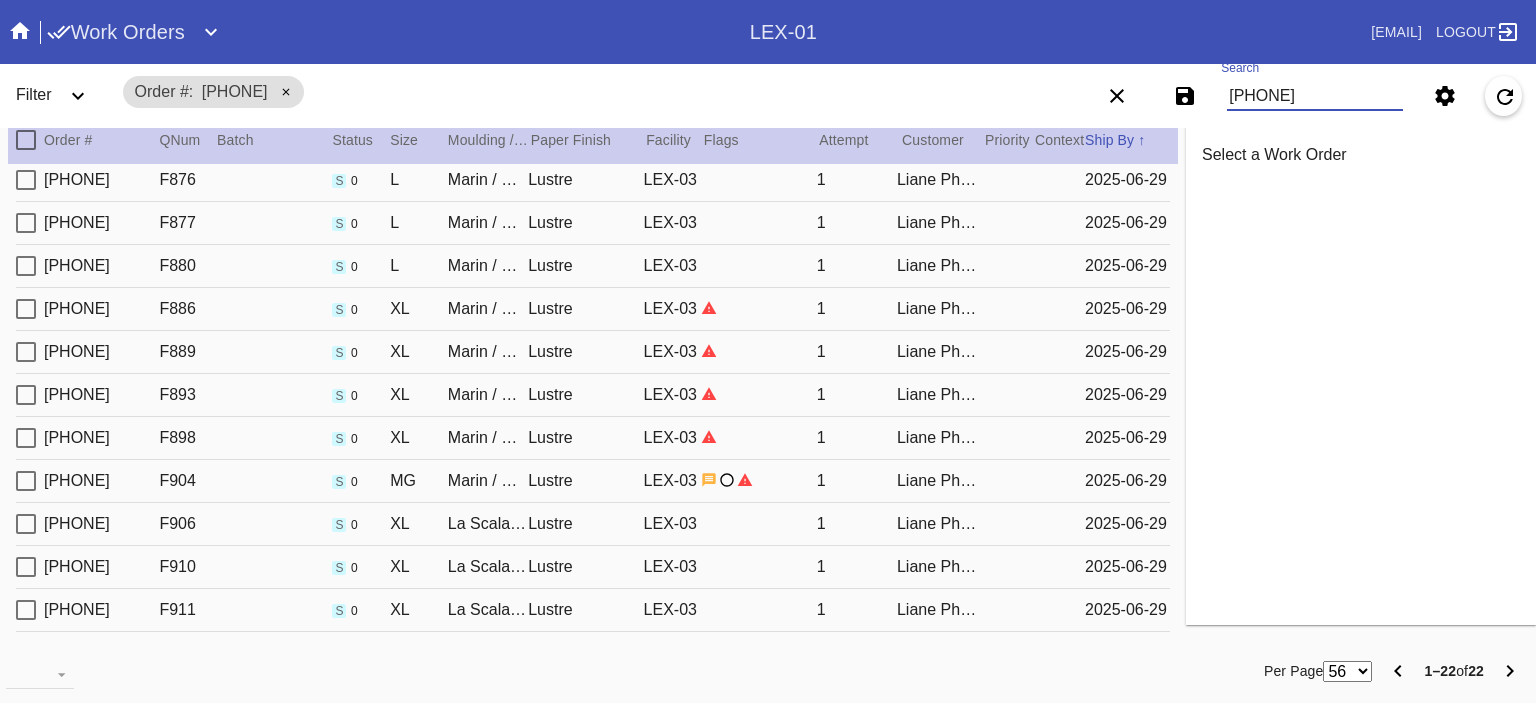click on "R734384783" at bounding box center [1315, 96] 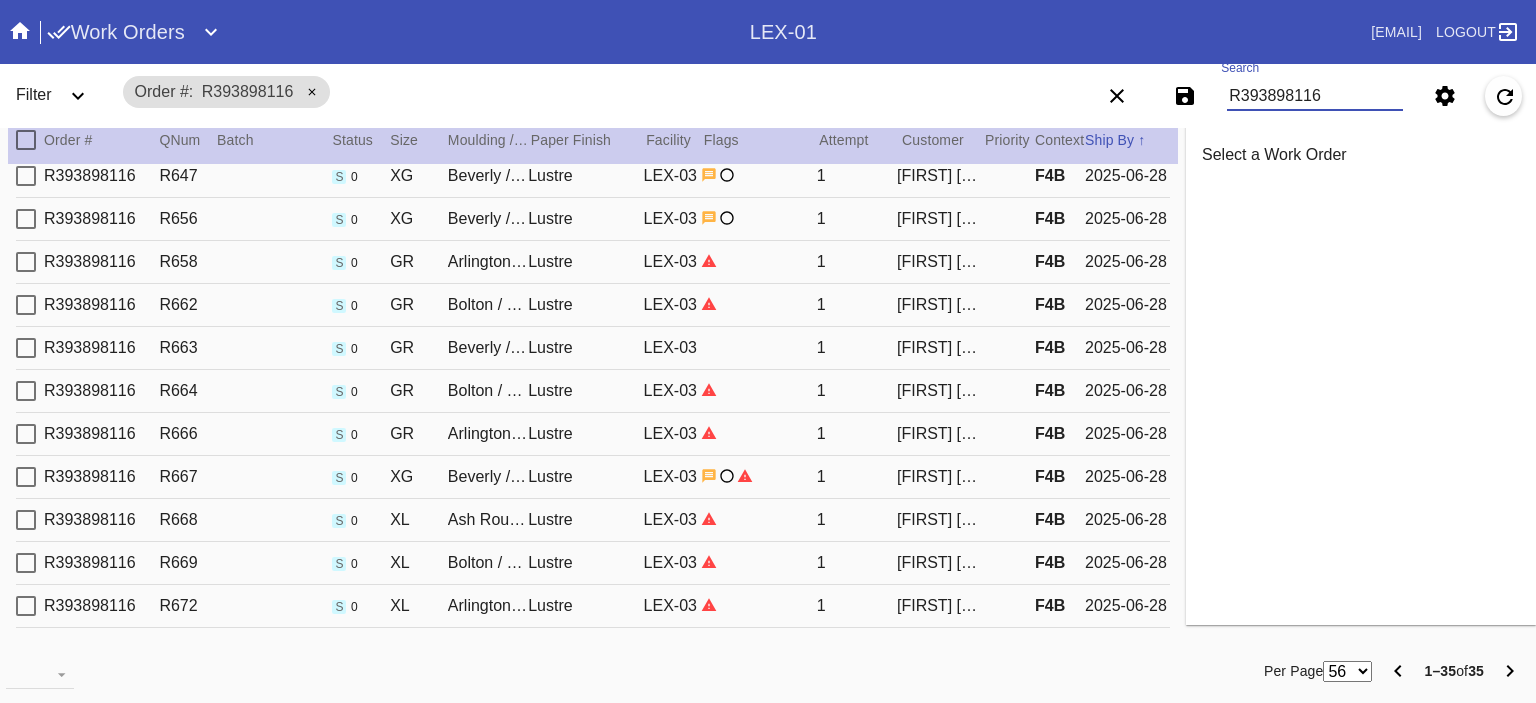 scroll, scrollTop: 1052, scrollLeft: 0, axis: vertical 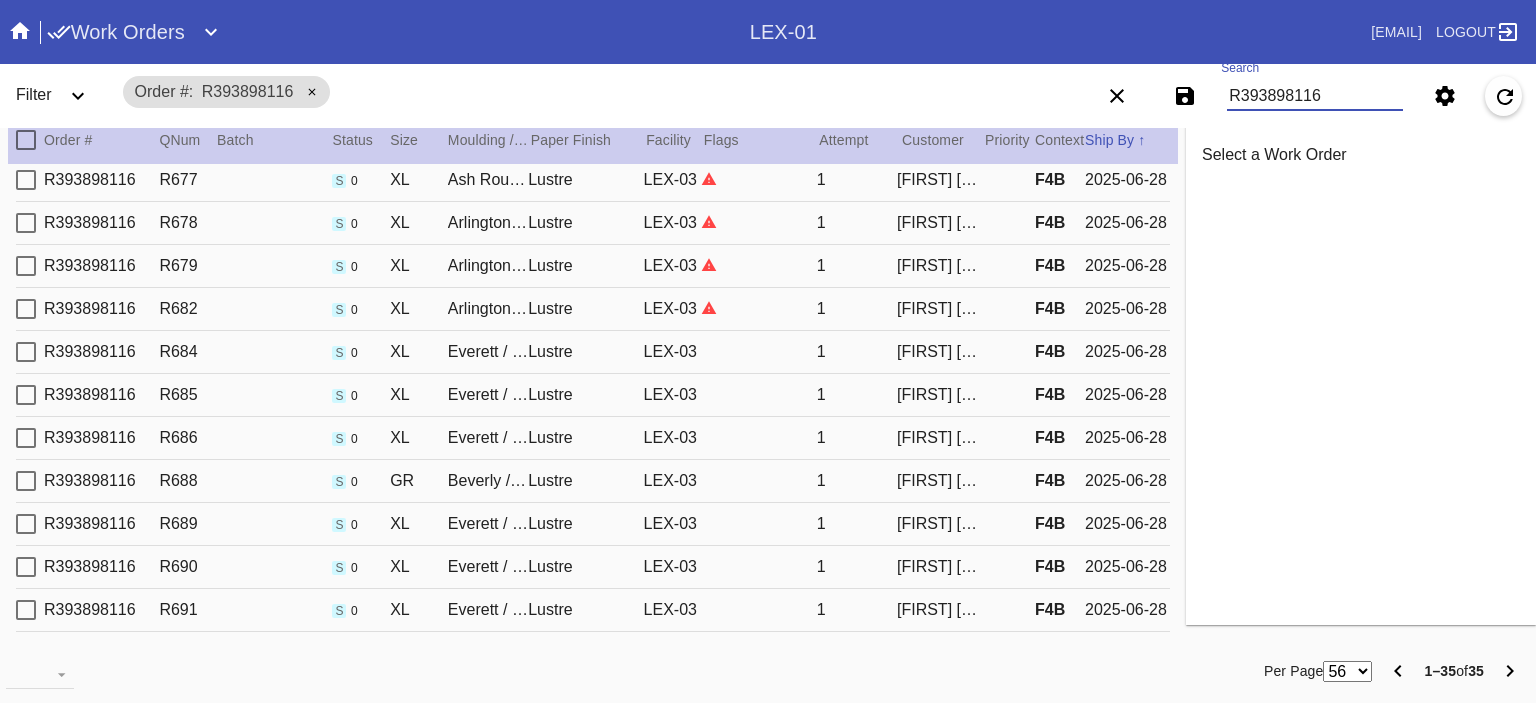type on "R393898116" 